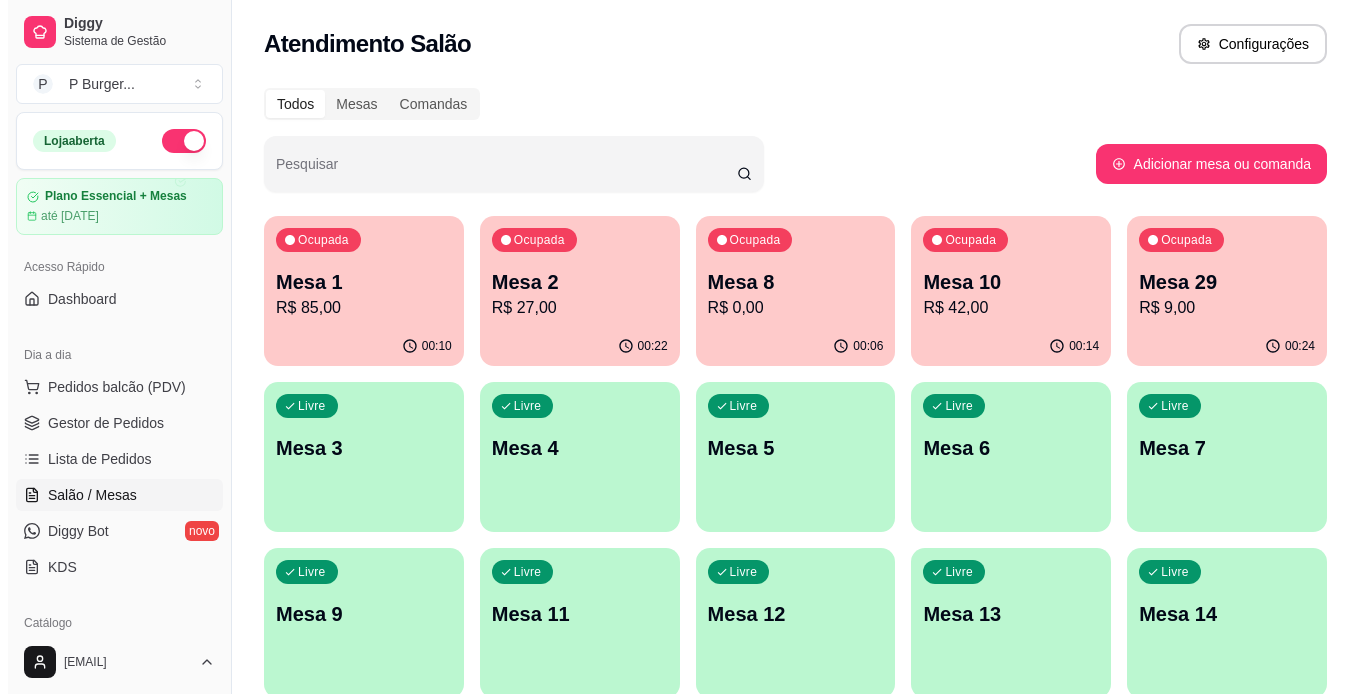 scroll, scrollTop: 0, scrollLeft: 0, axis: both 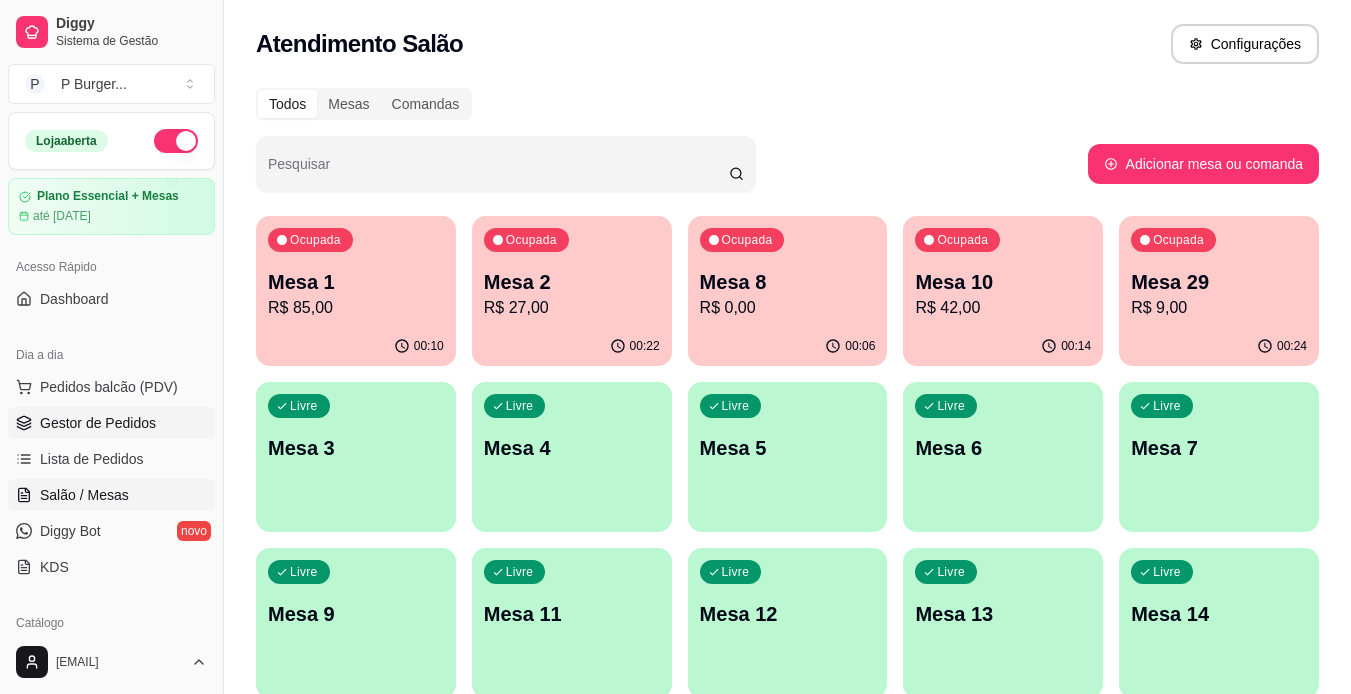click on "Gestor de Pedidos" at bounding box center [98, 423] 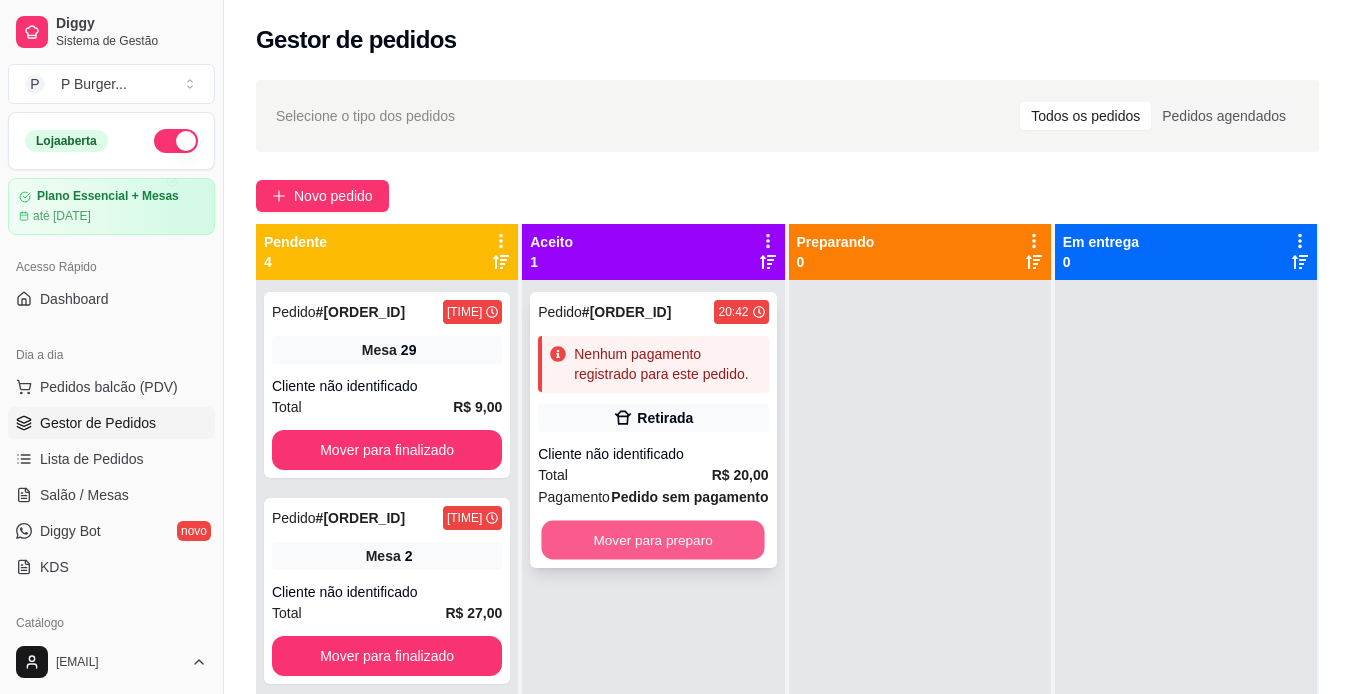 click on "Mover para preparo" at bounding box center [653, 540] 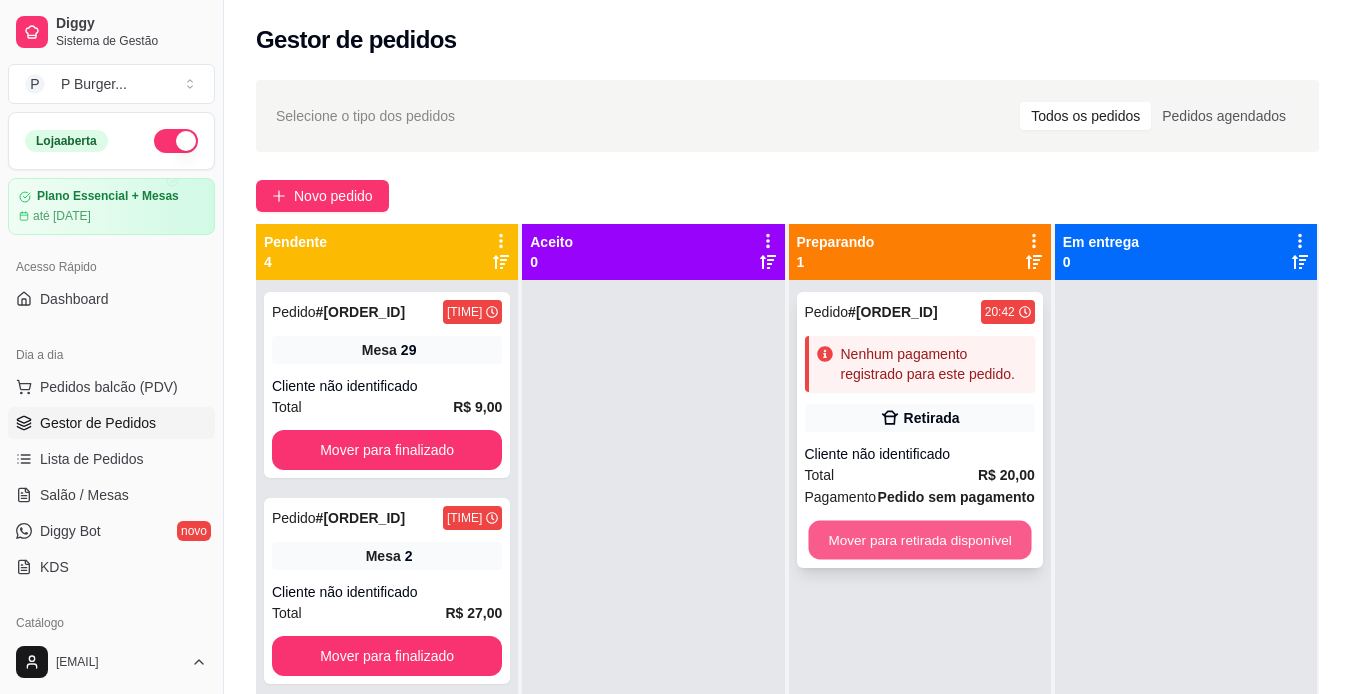 click on "Mover para retirada disponível" at bounding box center [919, 540] 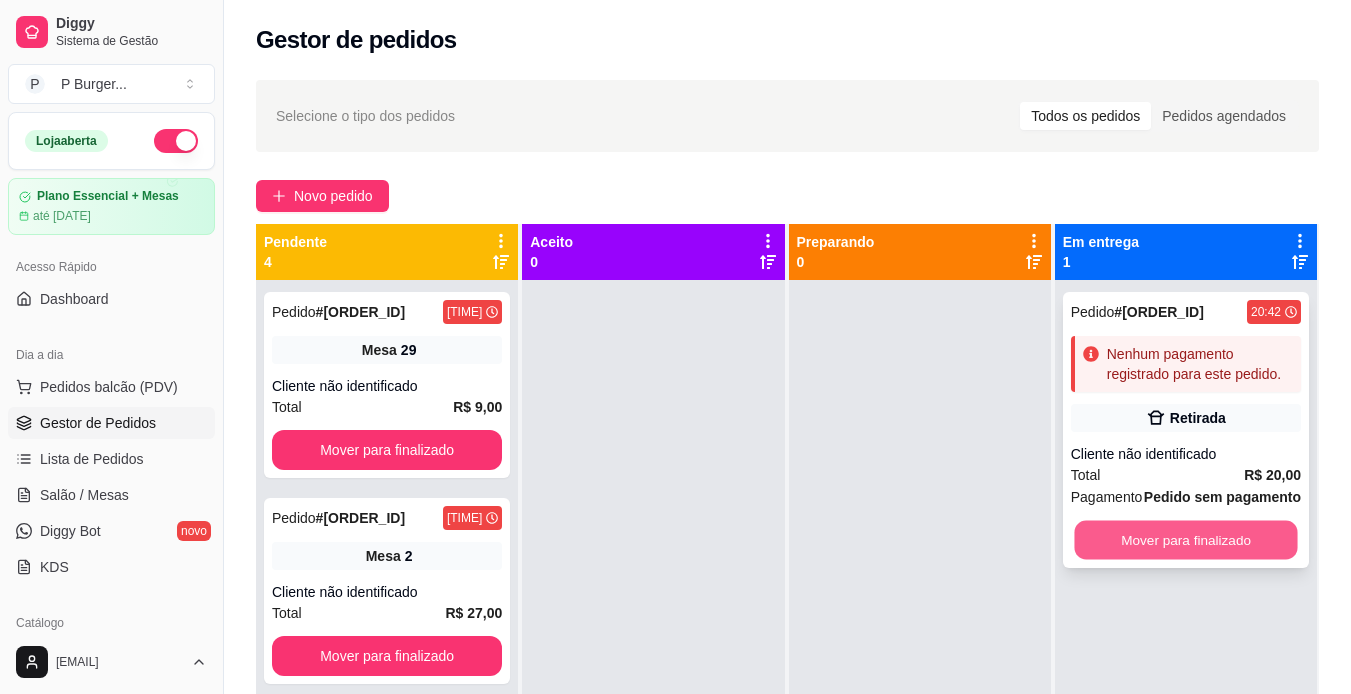 click on "Mover para finalizado" at bounding box center [1185, 540] 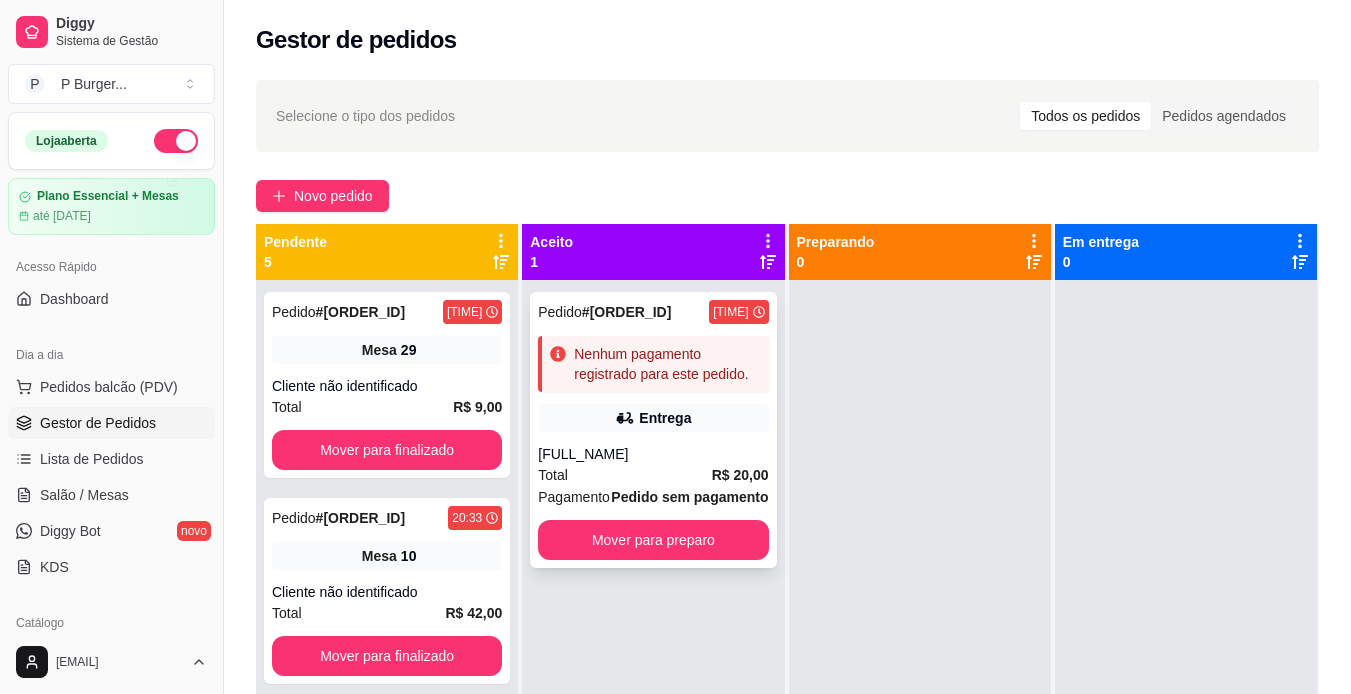 click on "Total R$ 20,00" at bounding box center (653, 475) 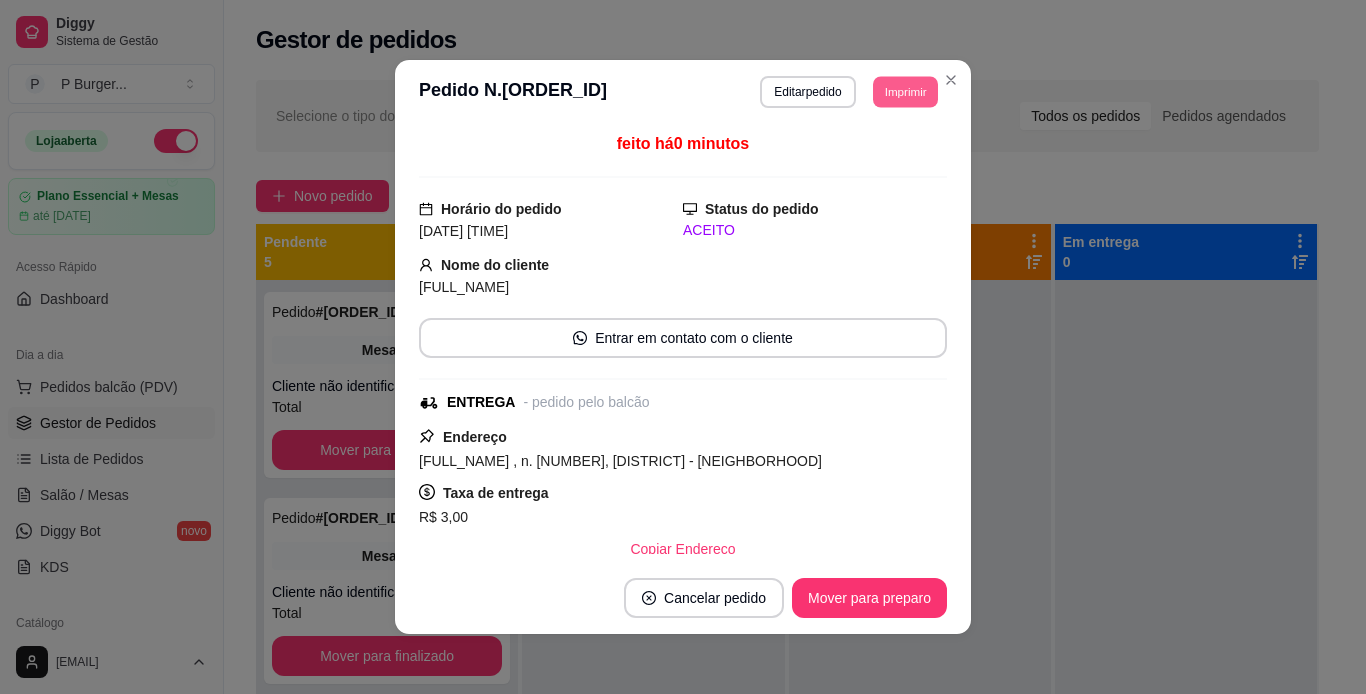 click on "Imprimir" at bounding box center [905, 91] 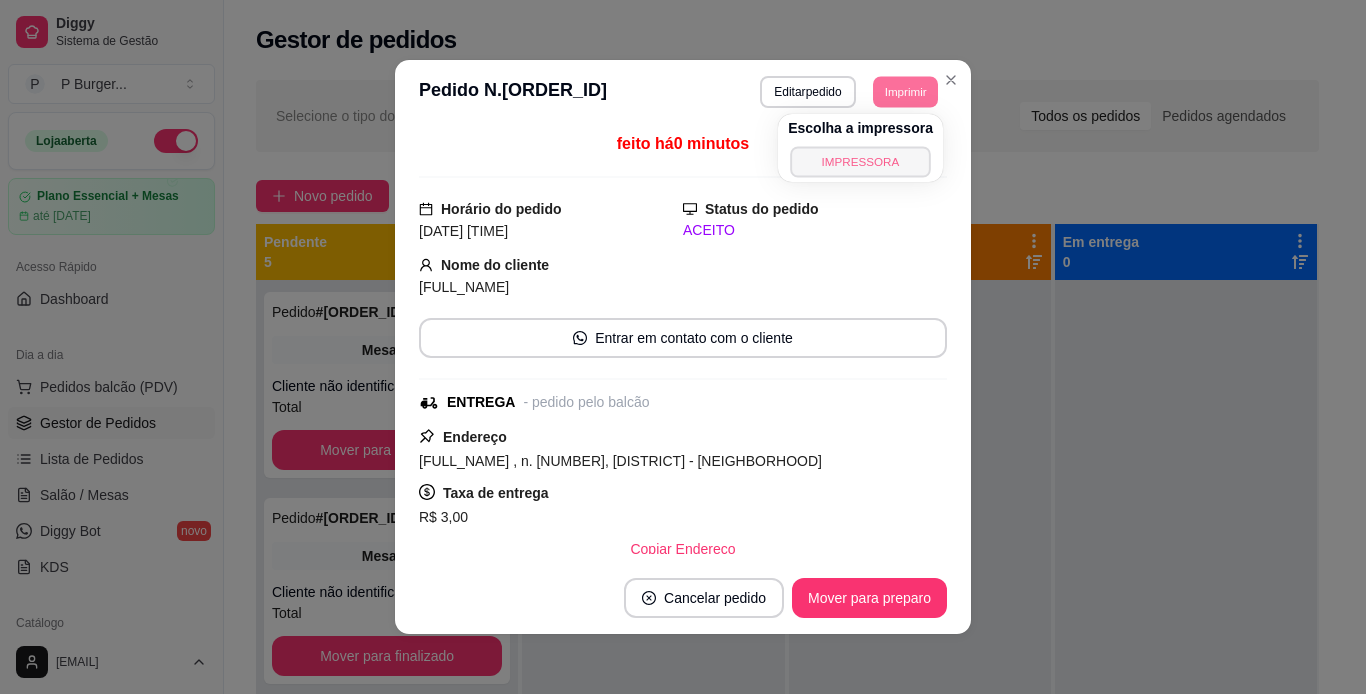 click on "IMPRESSORA" at bounding box center (860, 161) 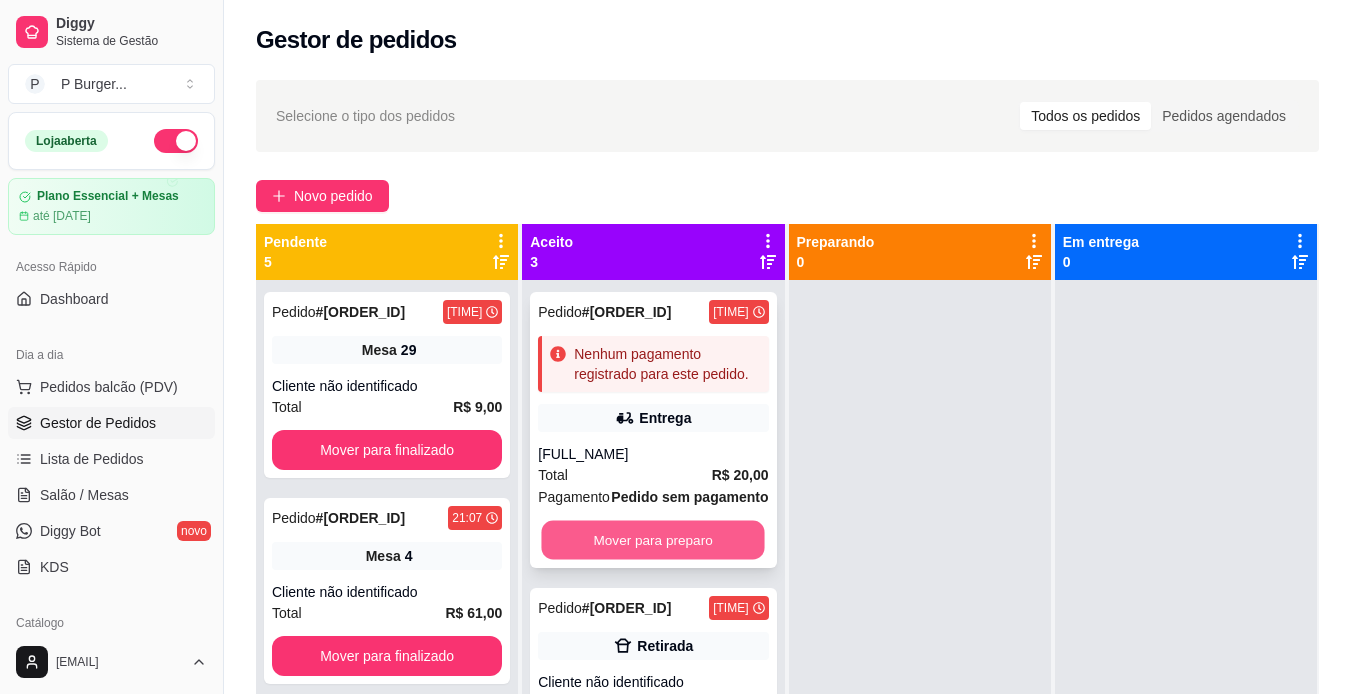 click on "Mover para preparo" at bounding box center [653, 540] 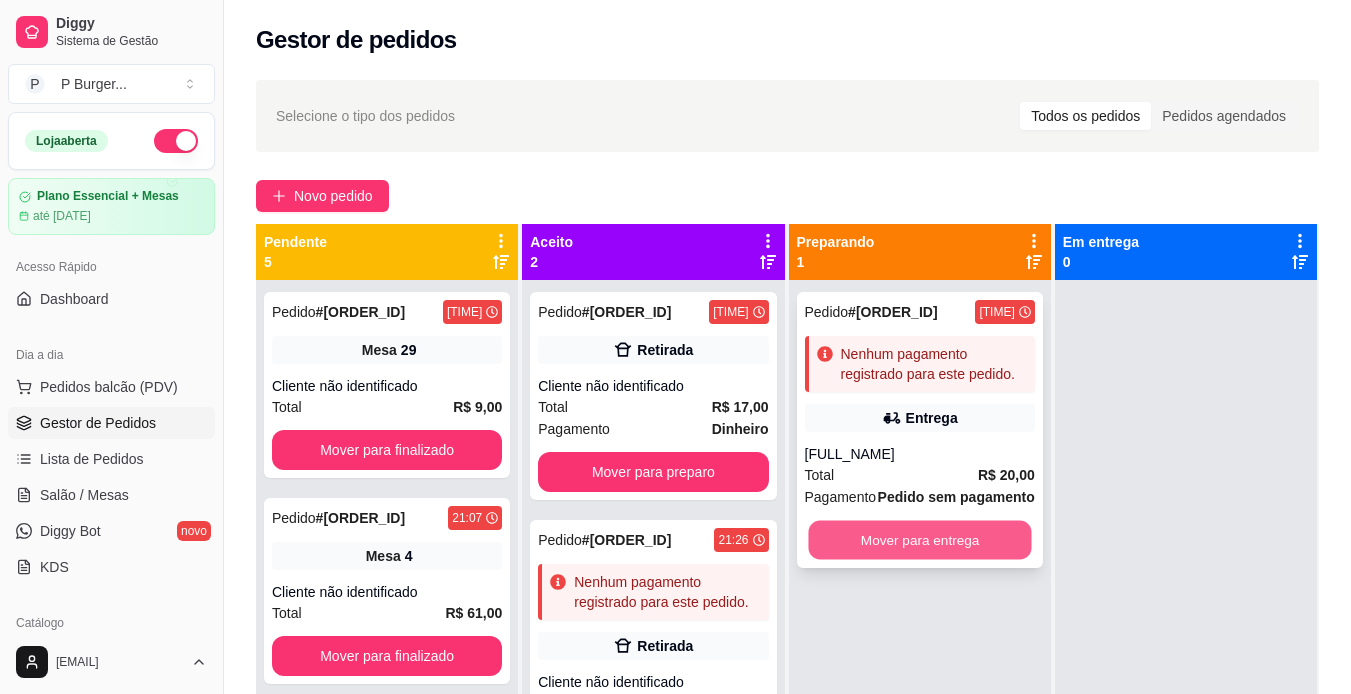 click on "Mover para entrega" at bounding box center (919, 540) 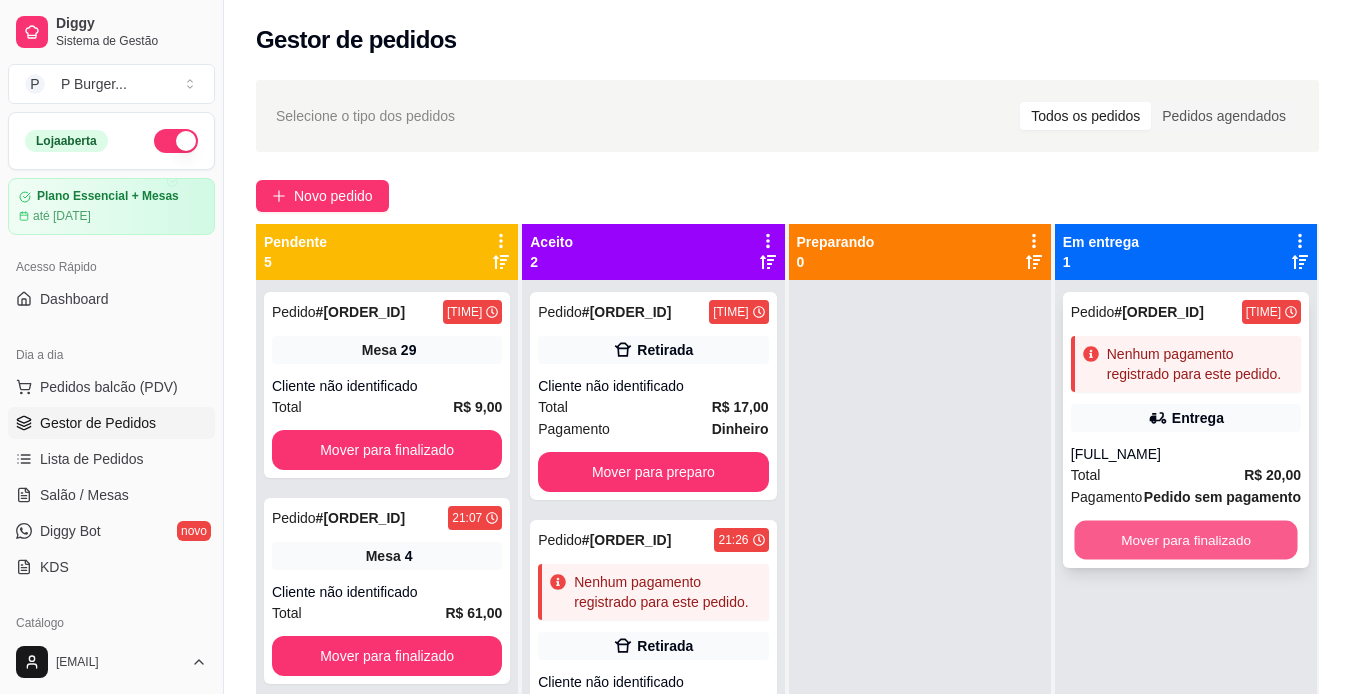 click on "Mover para finalizado" at bounding box center (1185, 540) 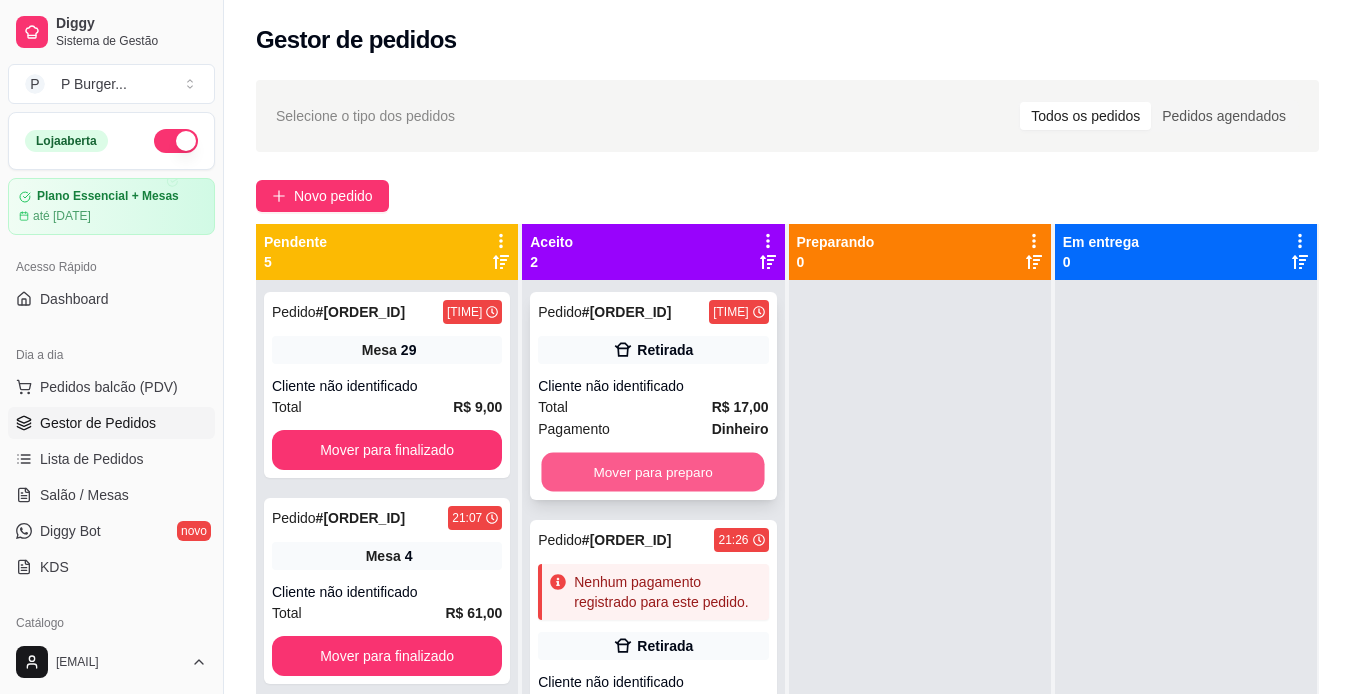 click on "Mover para preparo" at bounding box center [653, 472] 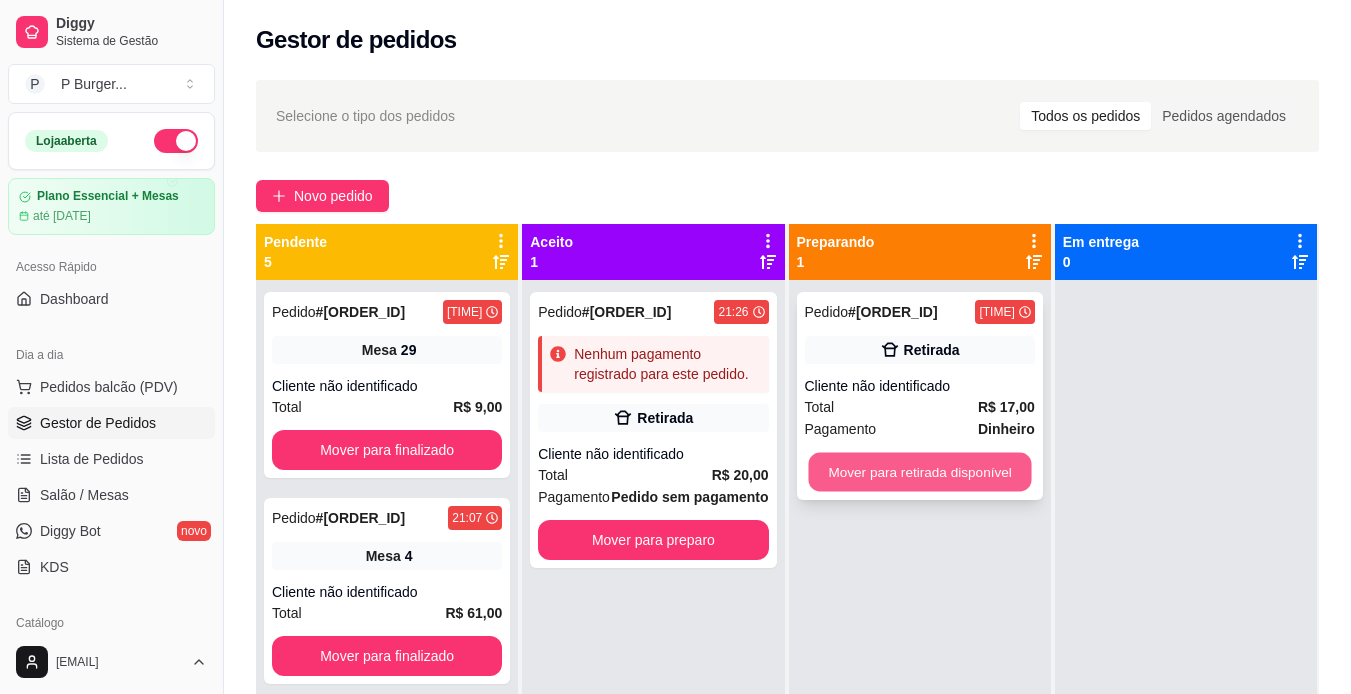 click on "Mover para retirada disponível" at bounding box center [919, 472] 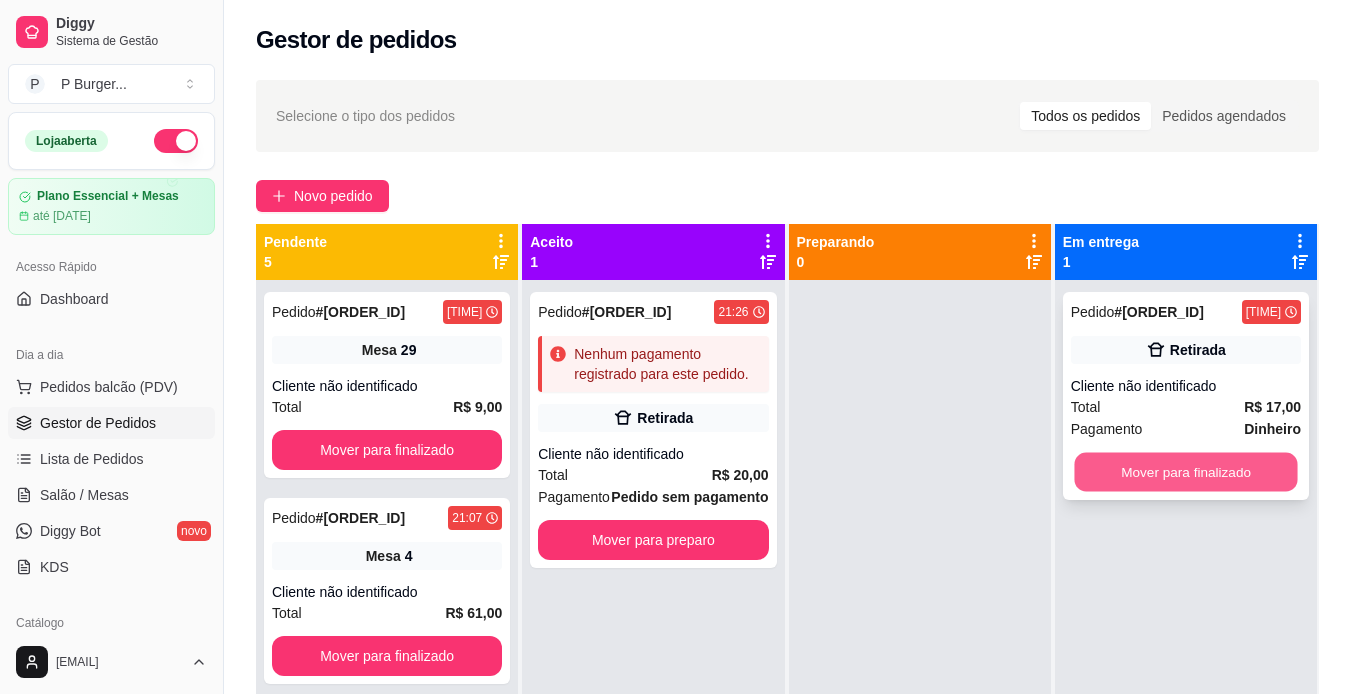 click on "Mover para finalizado" at bounding box center [1185, 472] 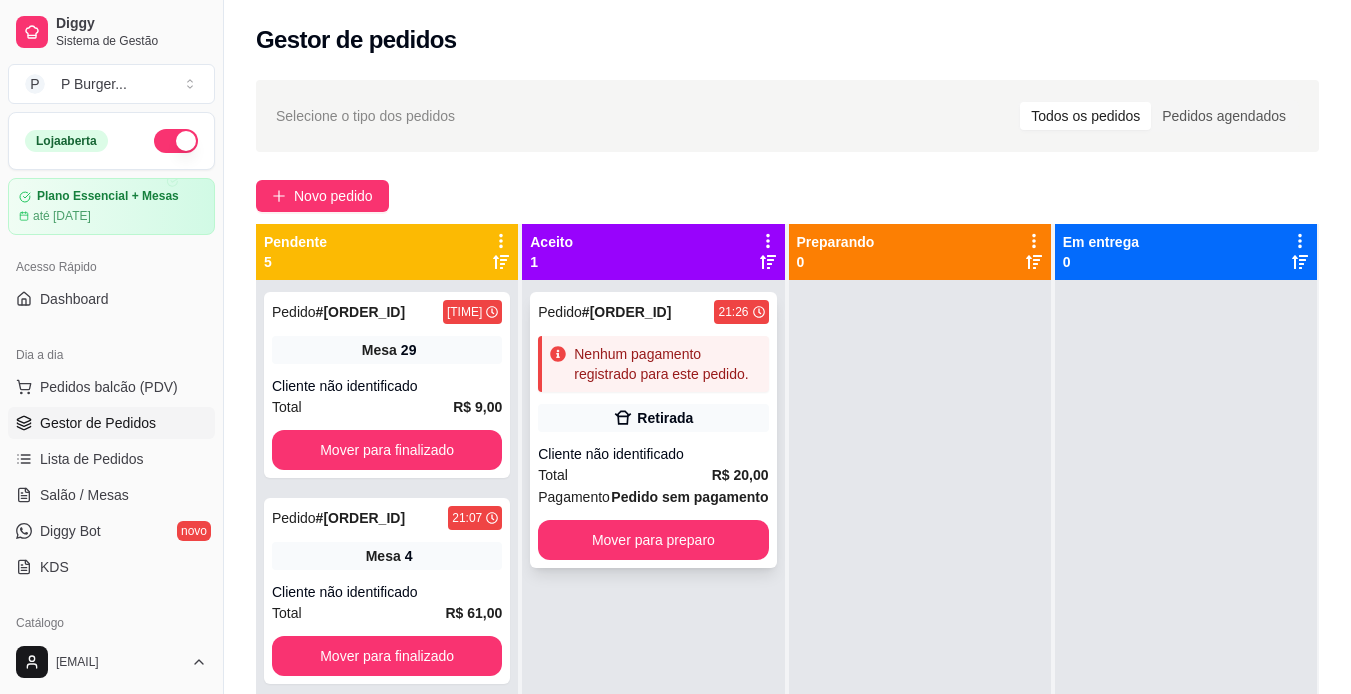 click on "Pedido  # [ORDER_ID] [TIME] Nenhum pagamento registrado para este pedido. Retirada Cliente não identificado Total R$ 20,00 Pagamento Pedido sem pagamento Mover para preparo" at bounding box center (653, 430) 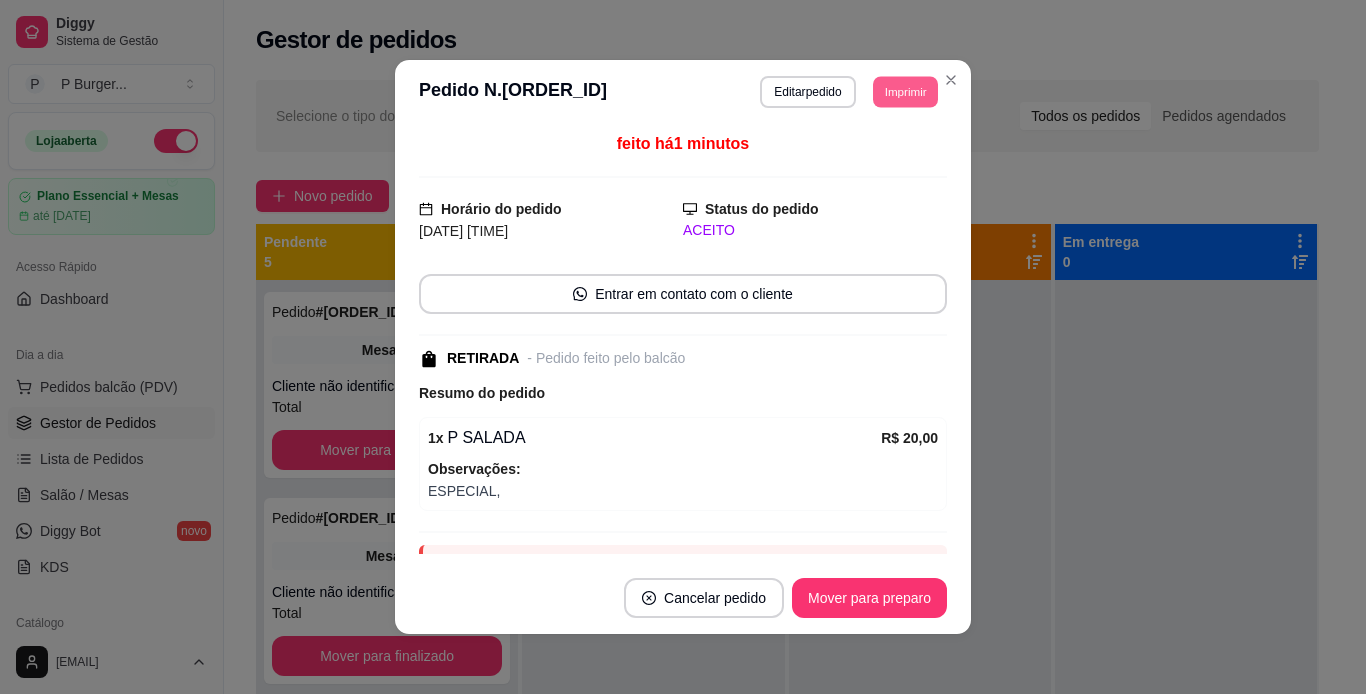click on "Imprimir" at bounding box center (905, 91) 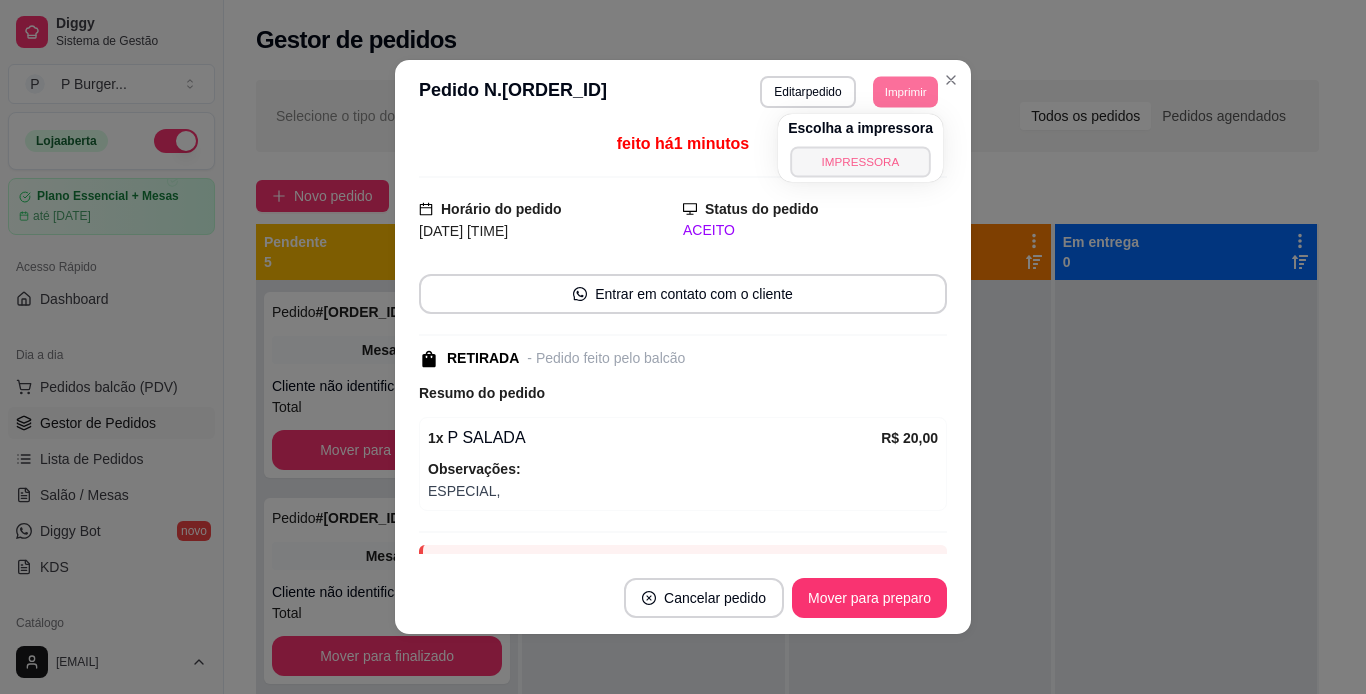 click on "IMPRESSORA" at bounding box center (860, 161) 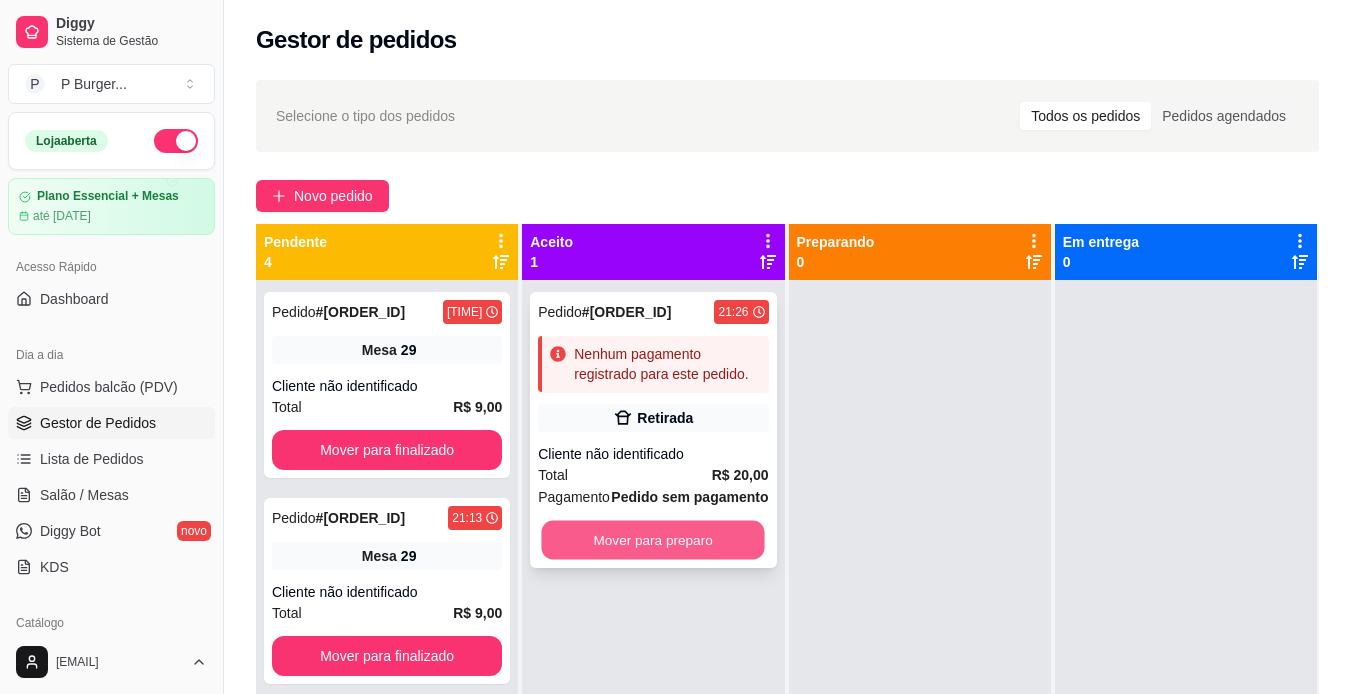click on "Mover para preparo" at bounding box center [653, 540] 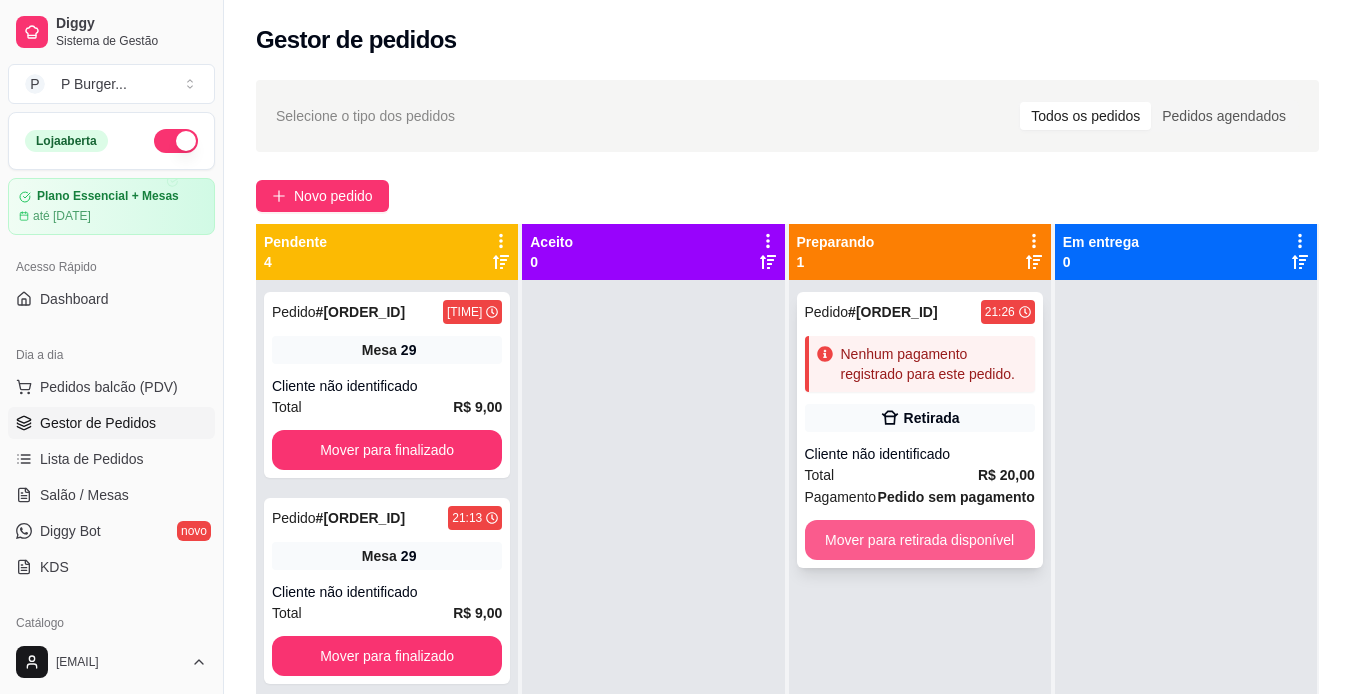 click on "Mover para retirada disponível" at bounding box center (920, 540) 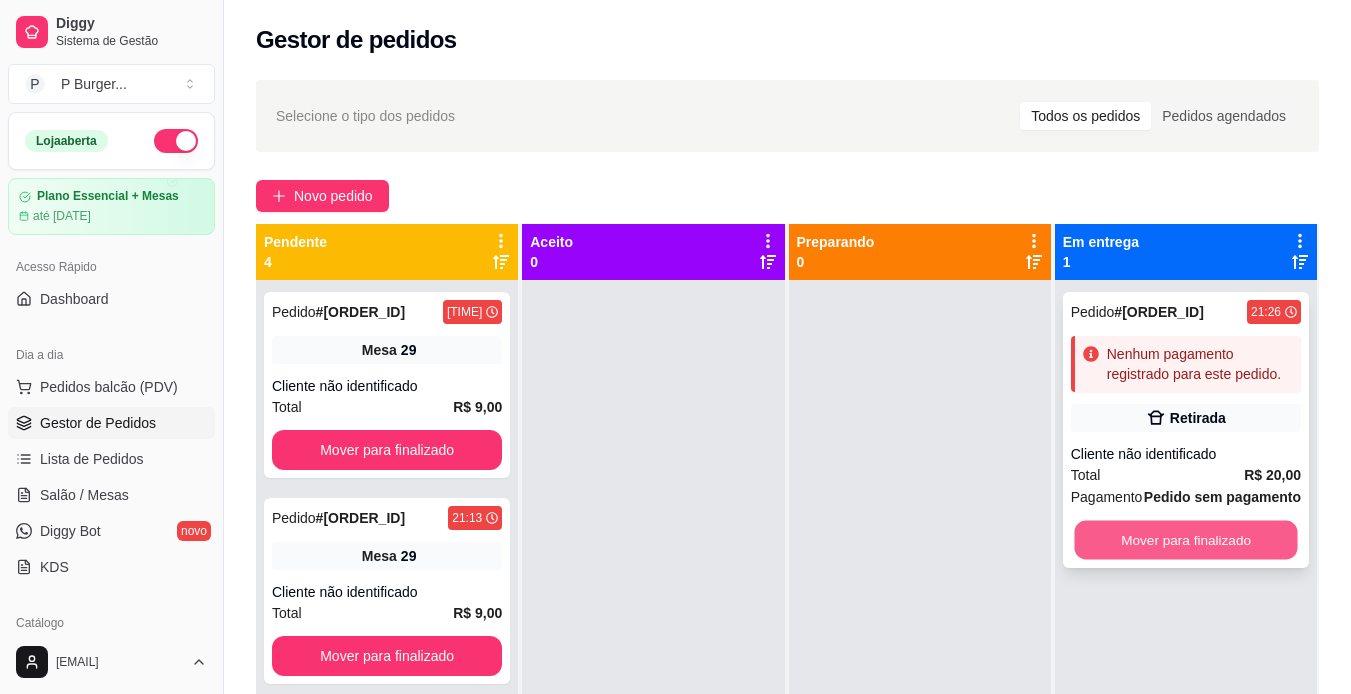 click on "Mover para finalizado" at bounding box center [1185, 540] 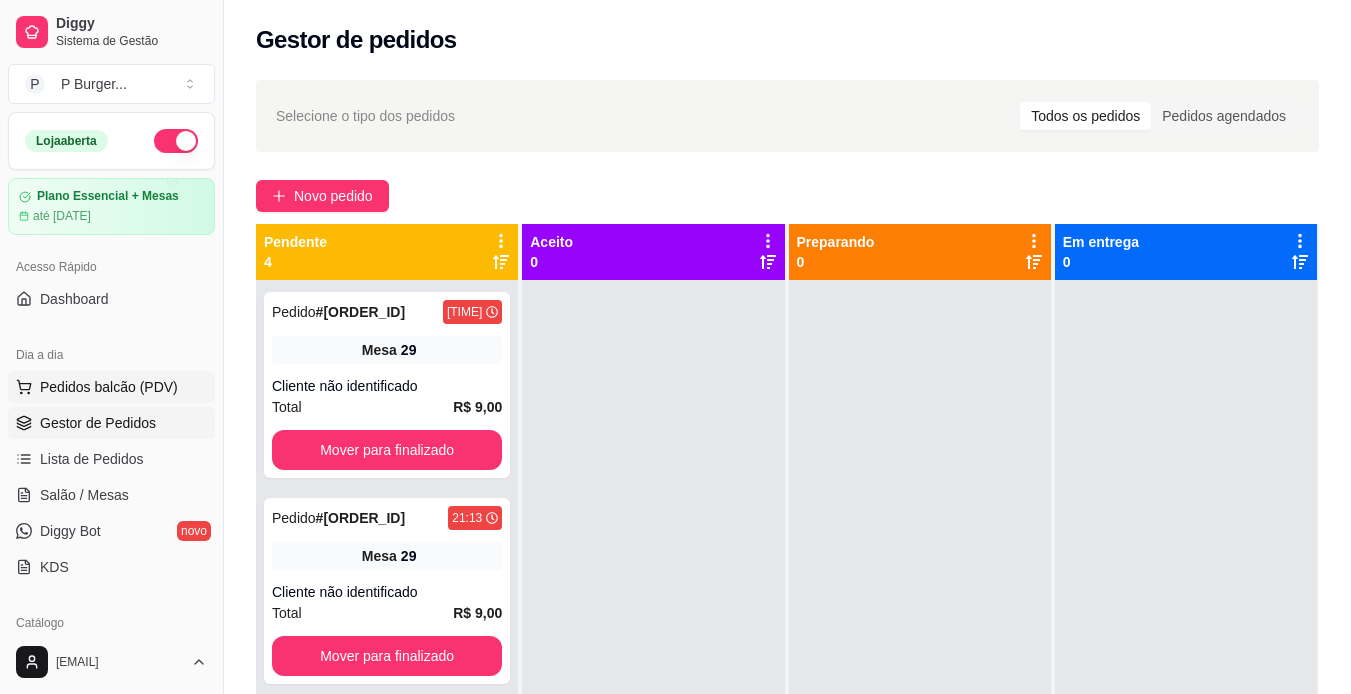 click on "Pedidos balcão (PDV)" at bounding box center [111, 387] 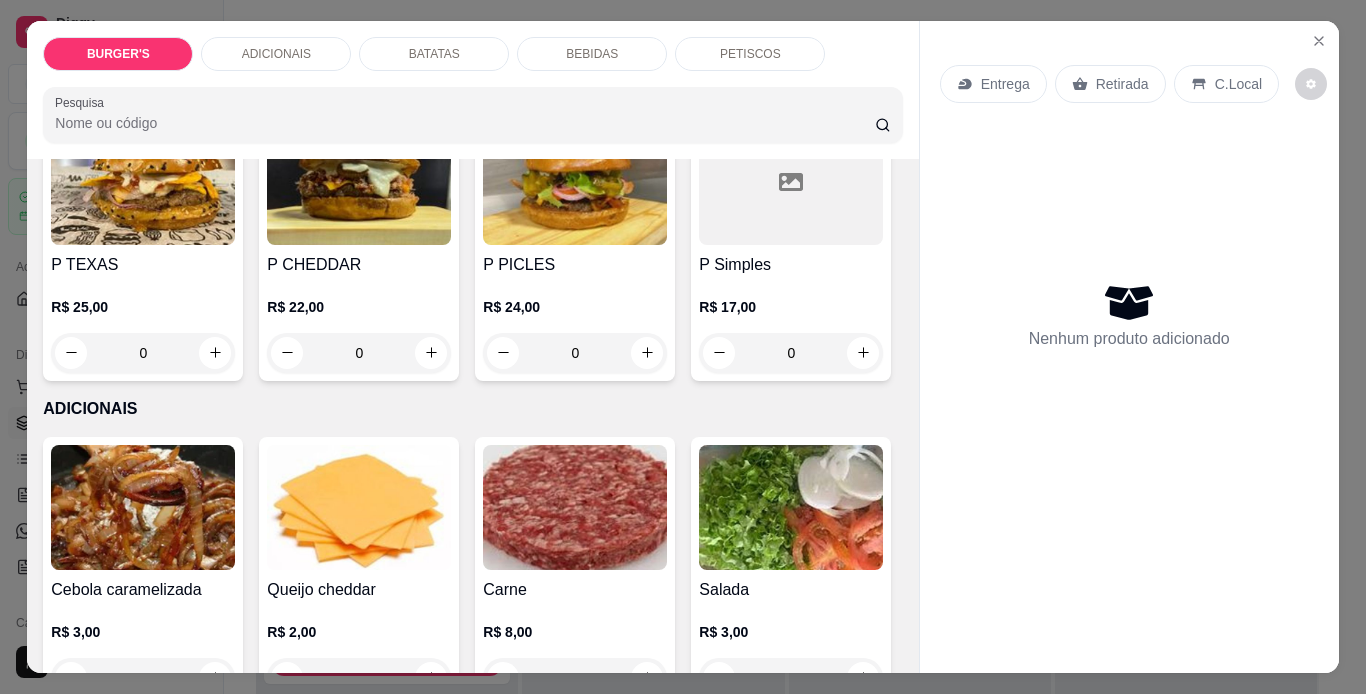 scroll, scrollTop: 473, scrollLeft: 0, axis: vertical 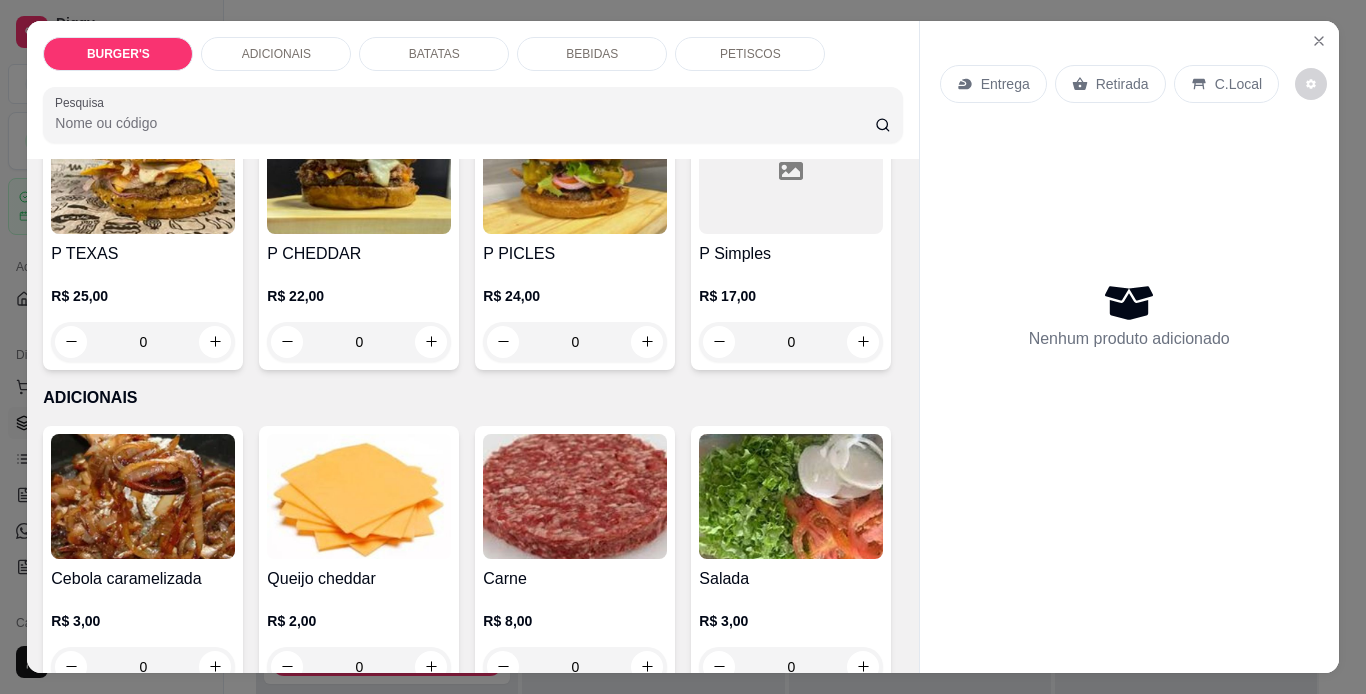 click on "P SALADA" at bounding box center [791, -31] 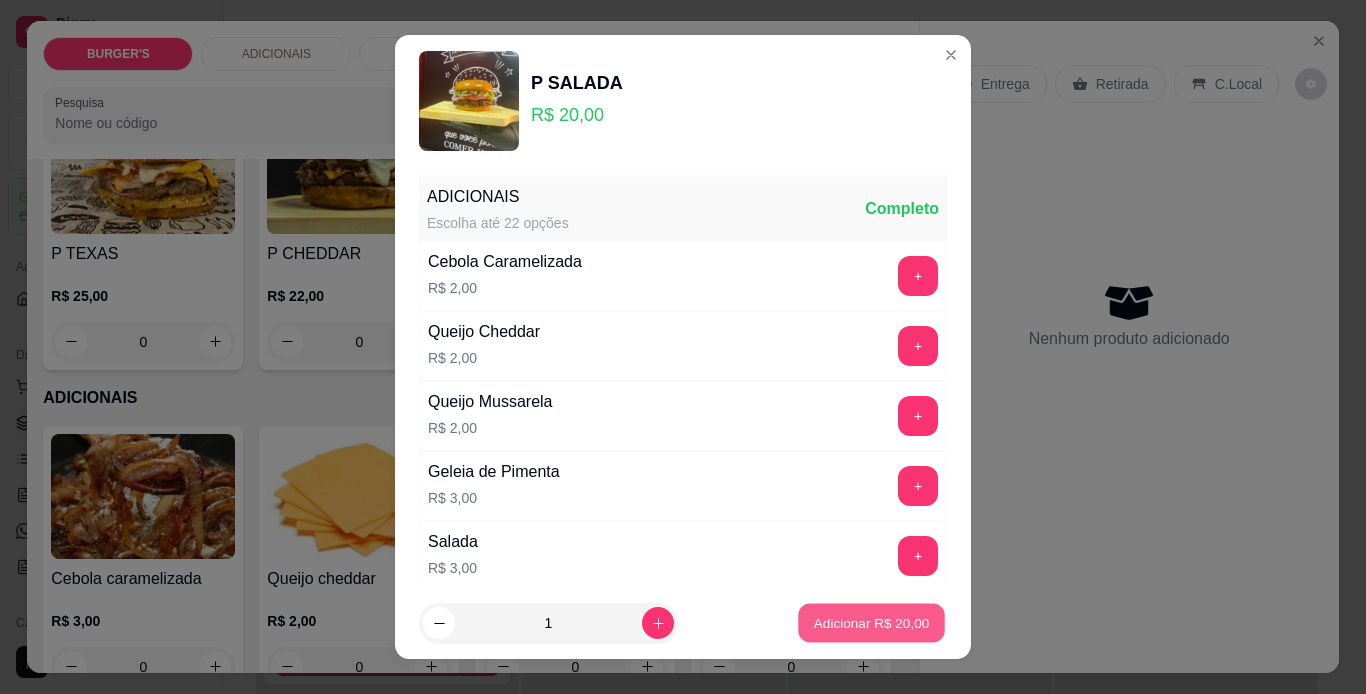 click on "Adicionar   R$ 20,00" at bounding box center (872, 623) 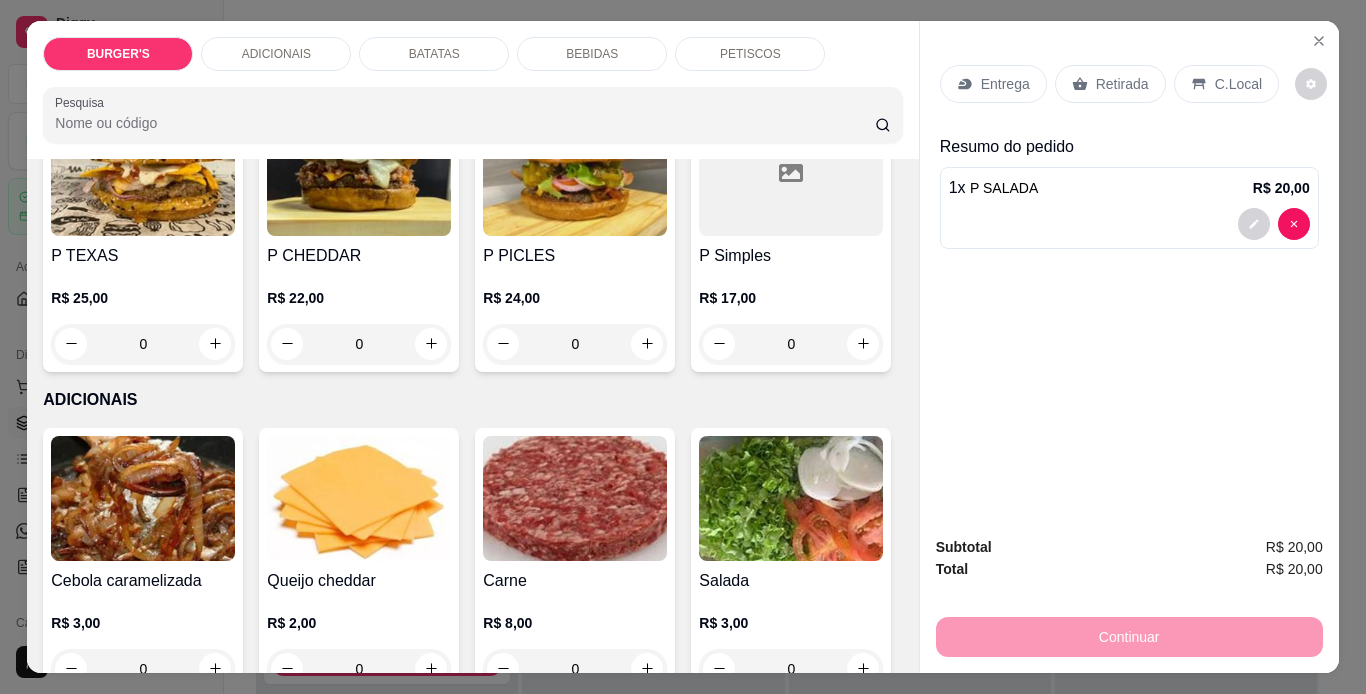scroll, scrollTop: 474, scrollLeft: 0, axis: vertical 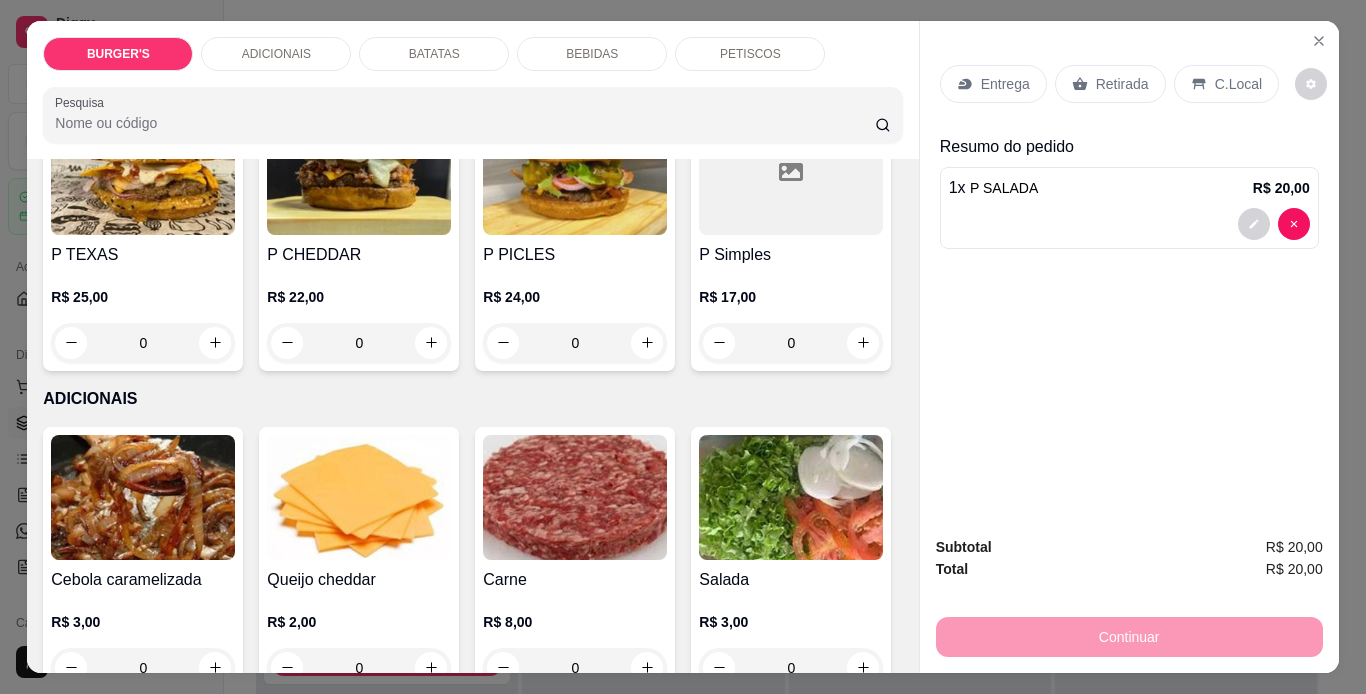 click on "Retirada" at bounding box center (1122, 84) 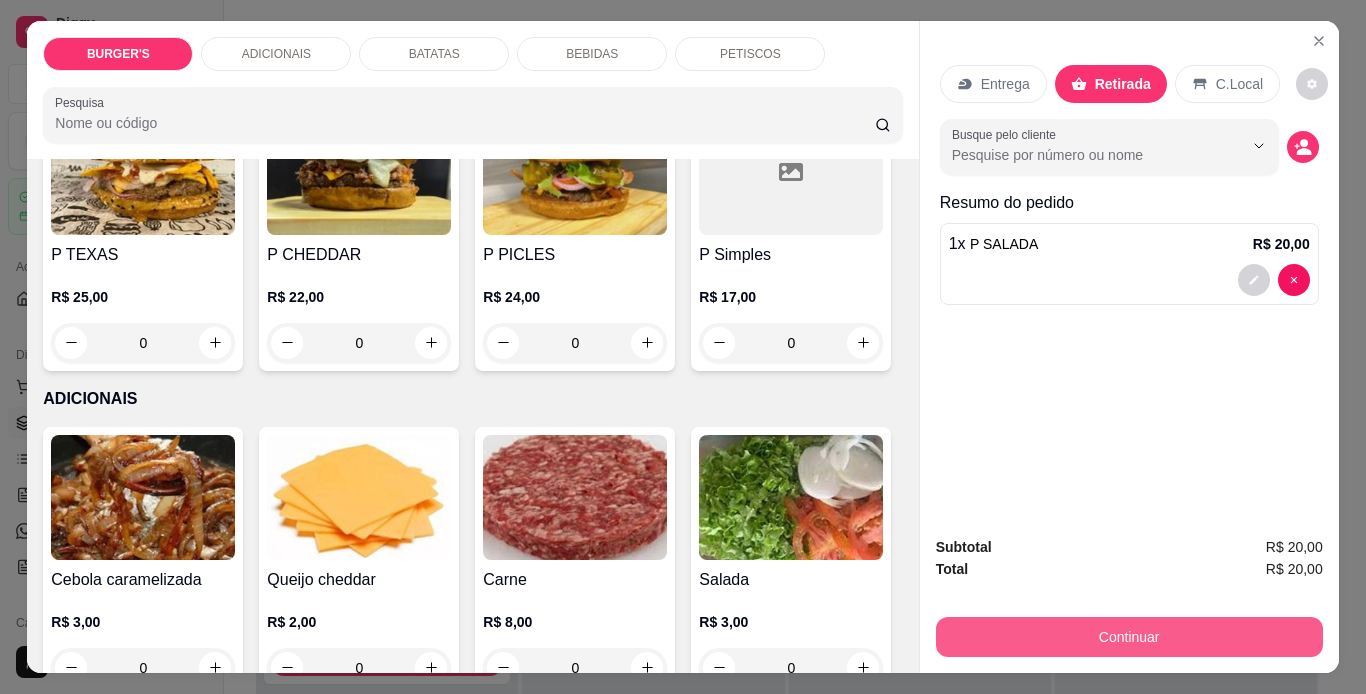click on "Continuar" at bounding box center [1129, 637] 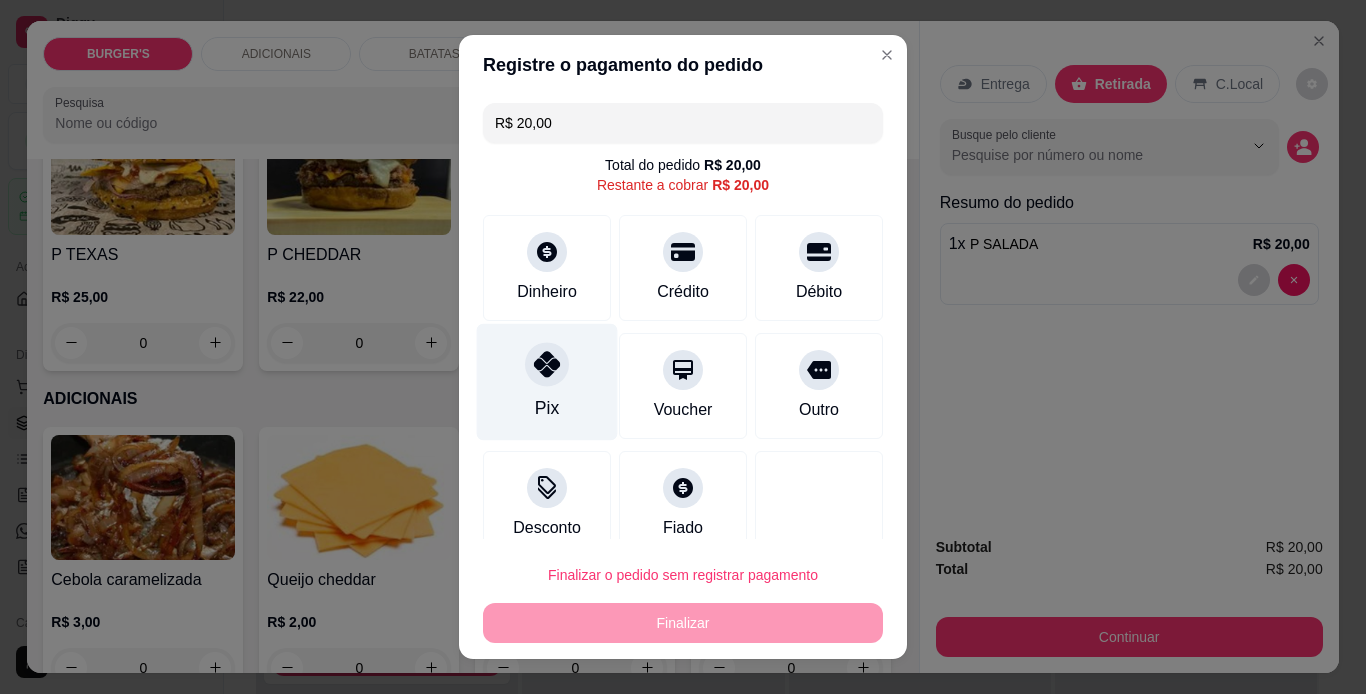 click on "Pix" at bounding box center [547, 381] 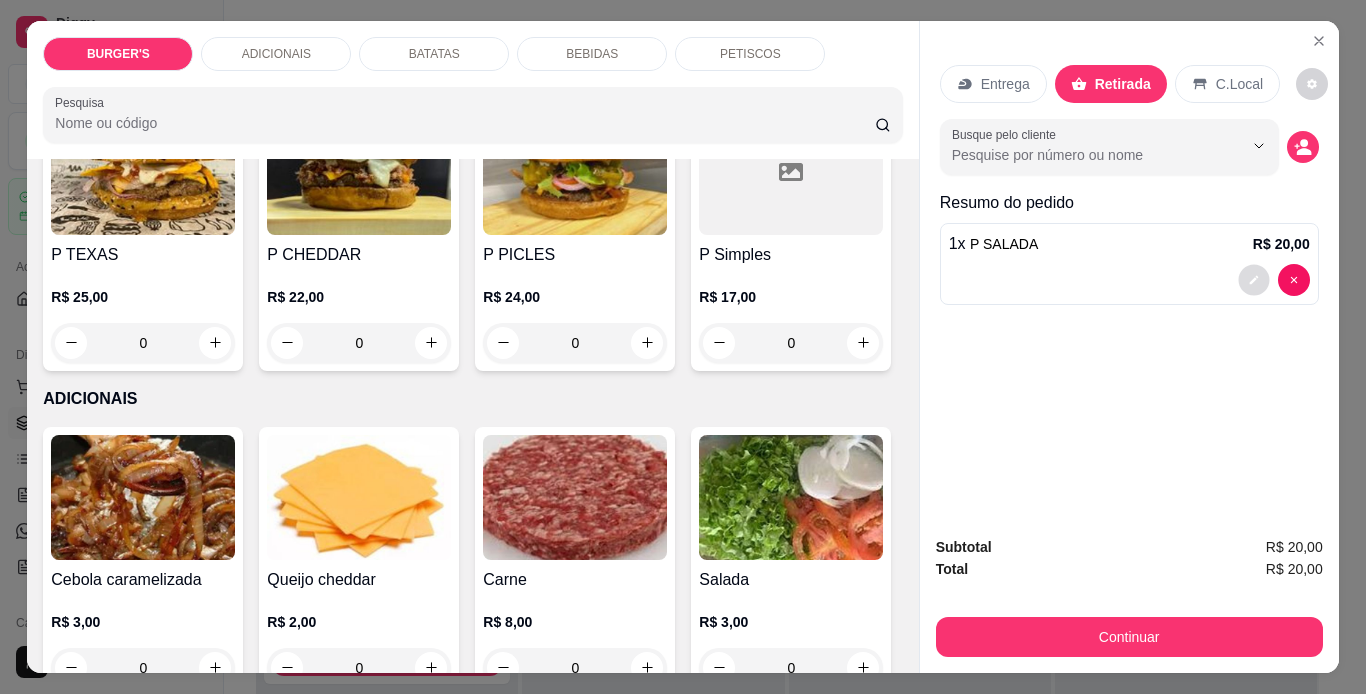 click 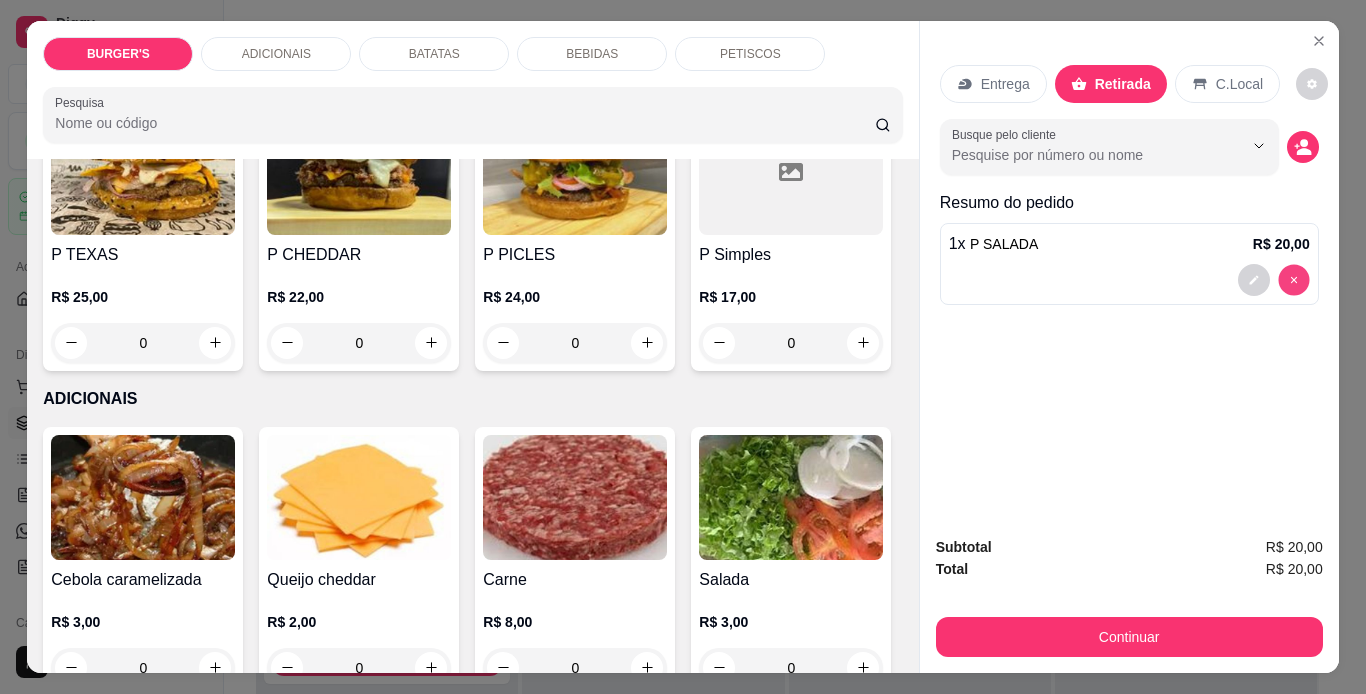 type on "0" 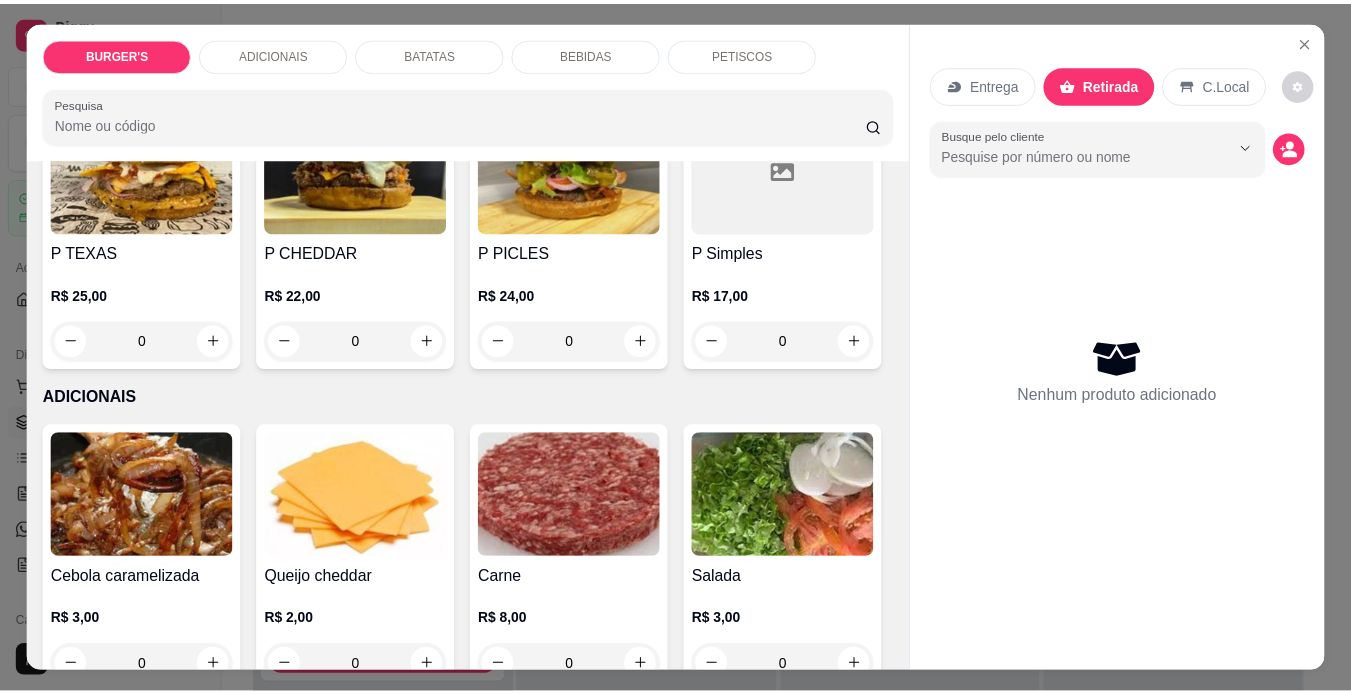 scroll, scrollTop: 473, scrollLeft: 0, axis: vertical 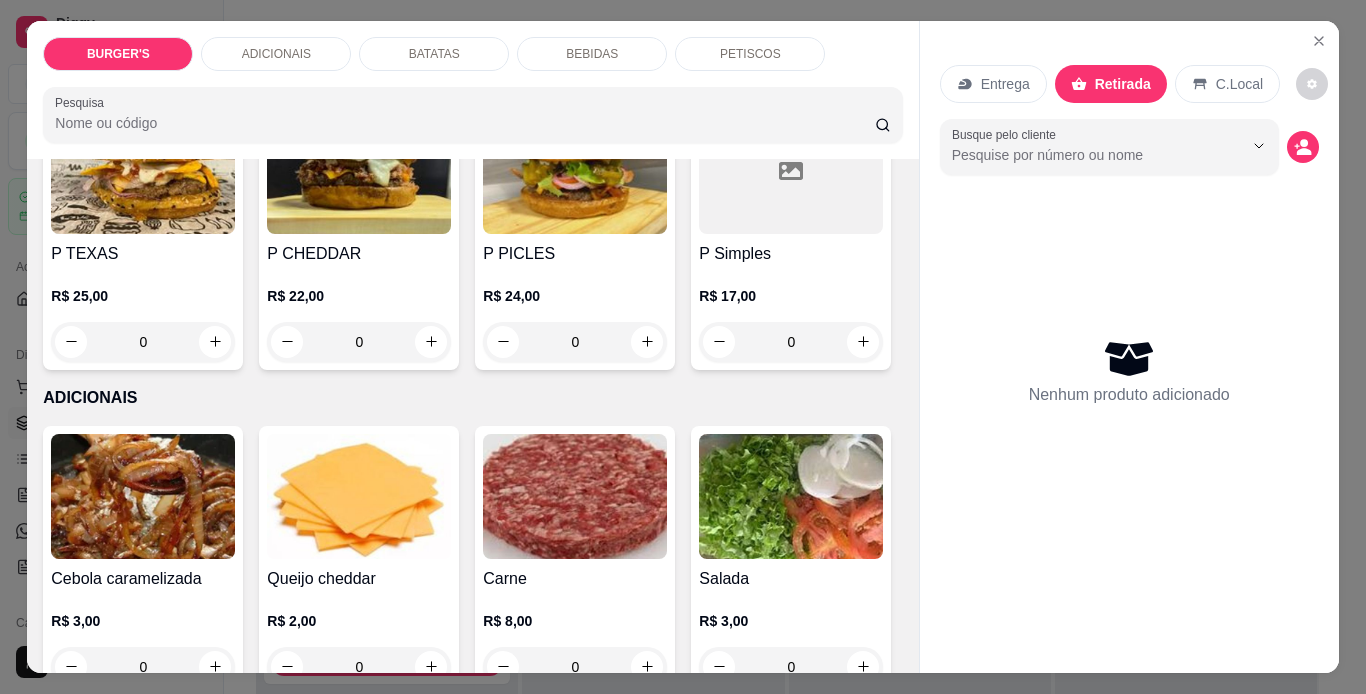 click at bounding box center (791, 171) 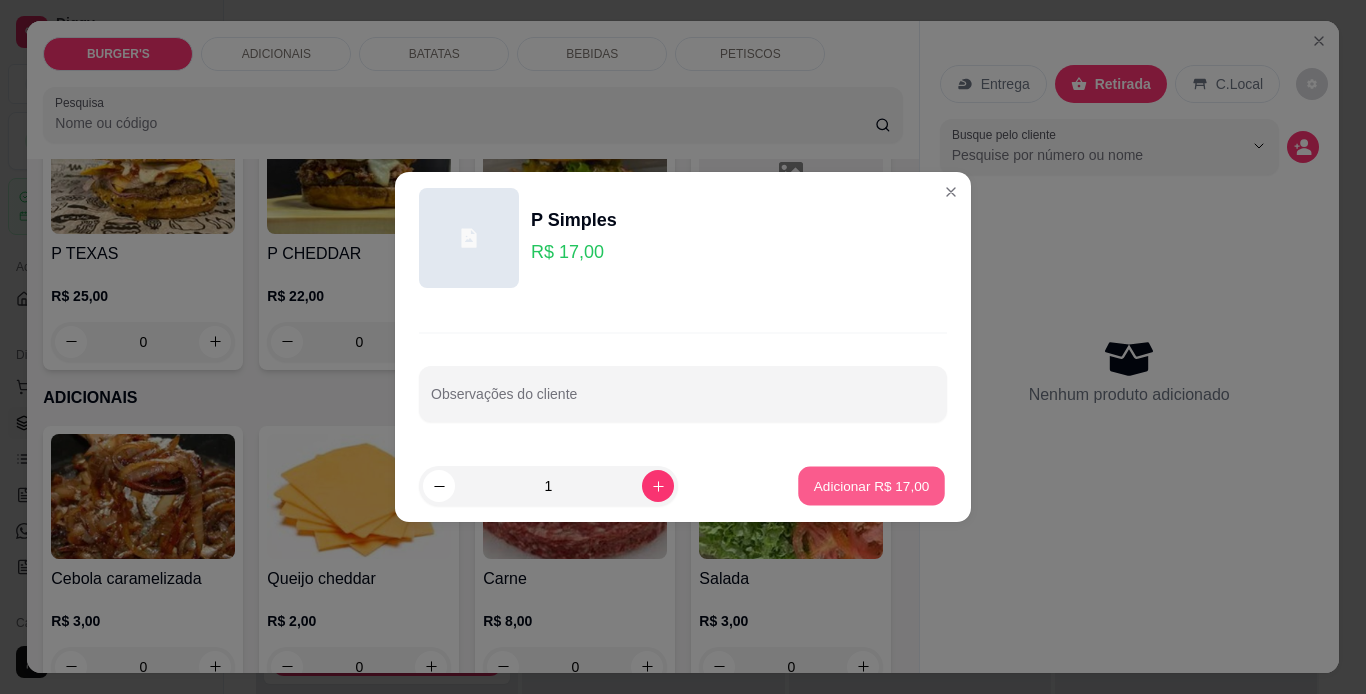 click on "Adicionar   R$ 17,00" at bounding box center (871, 486) 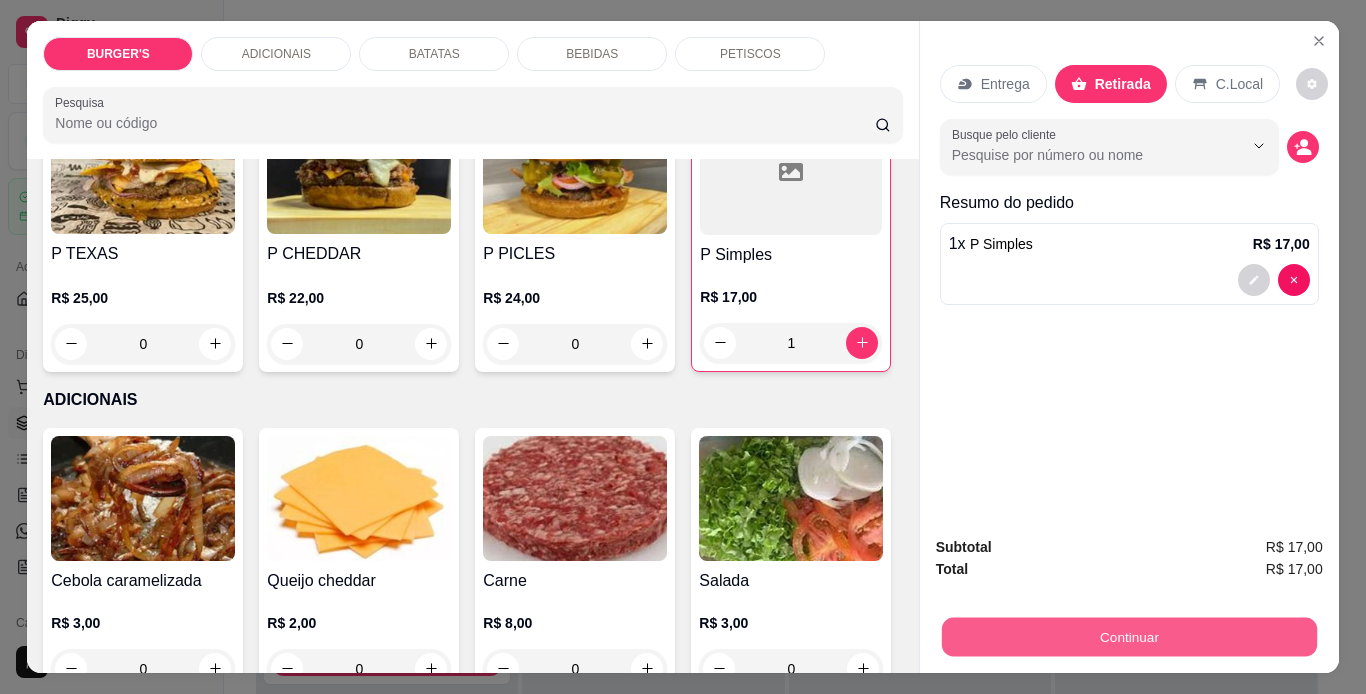 click on "Continuar" at bounding box center [1128, 637] 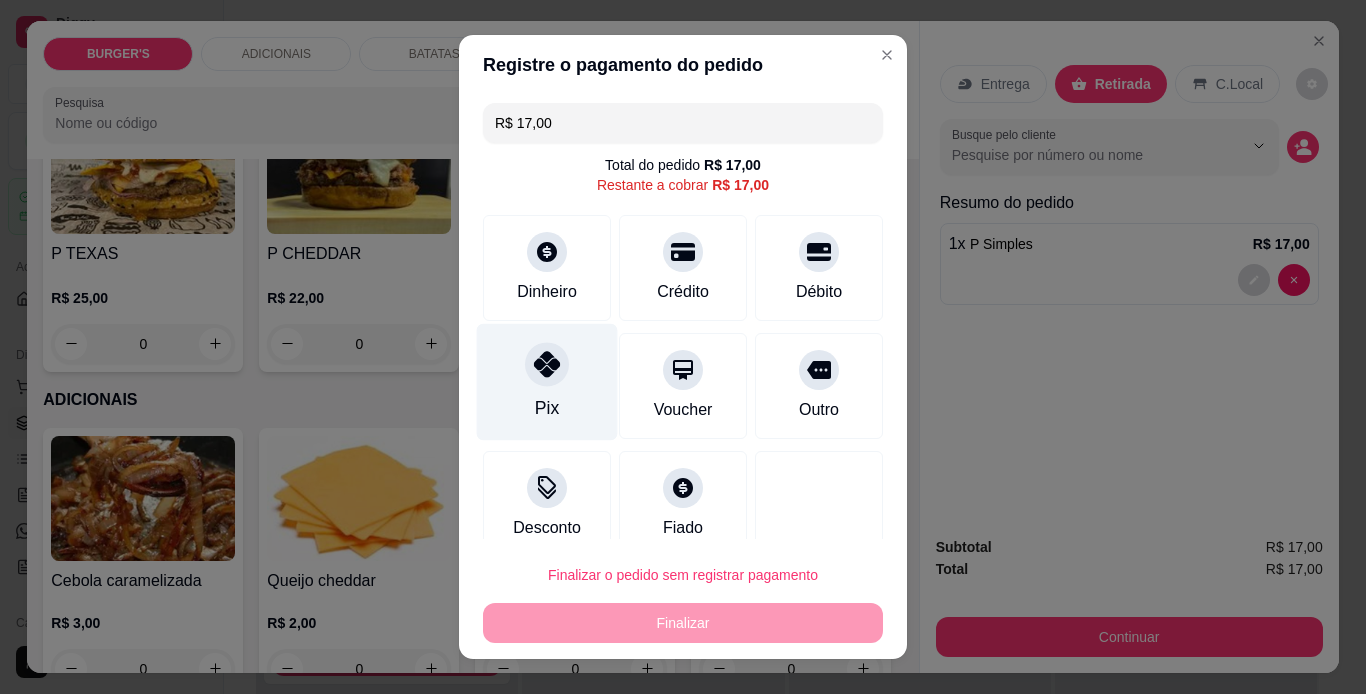 click 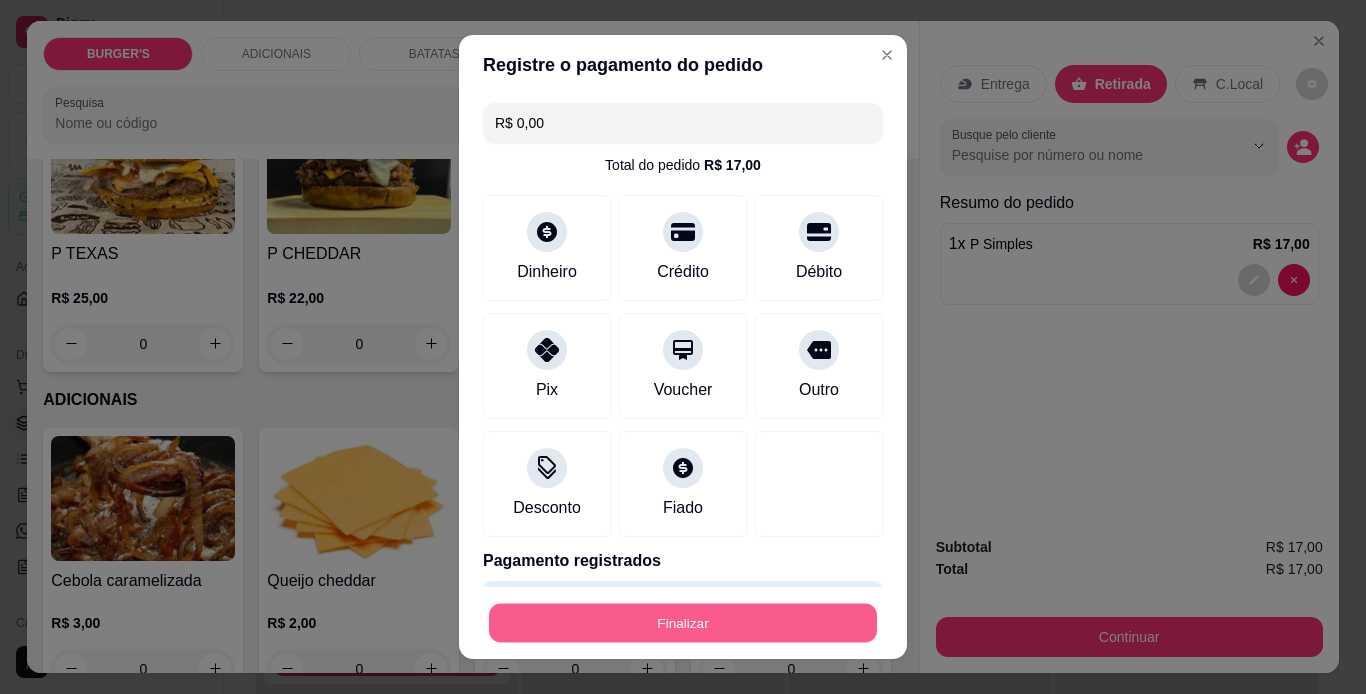 click on "Finalizar" at bounding box center [683, 623] 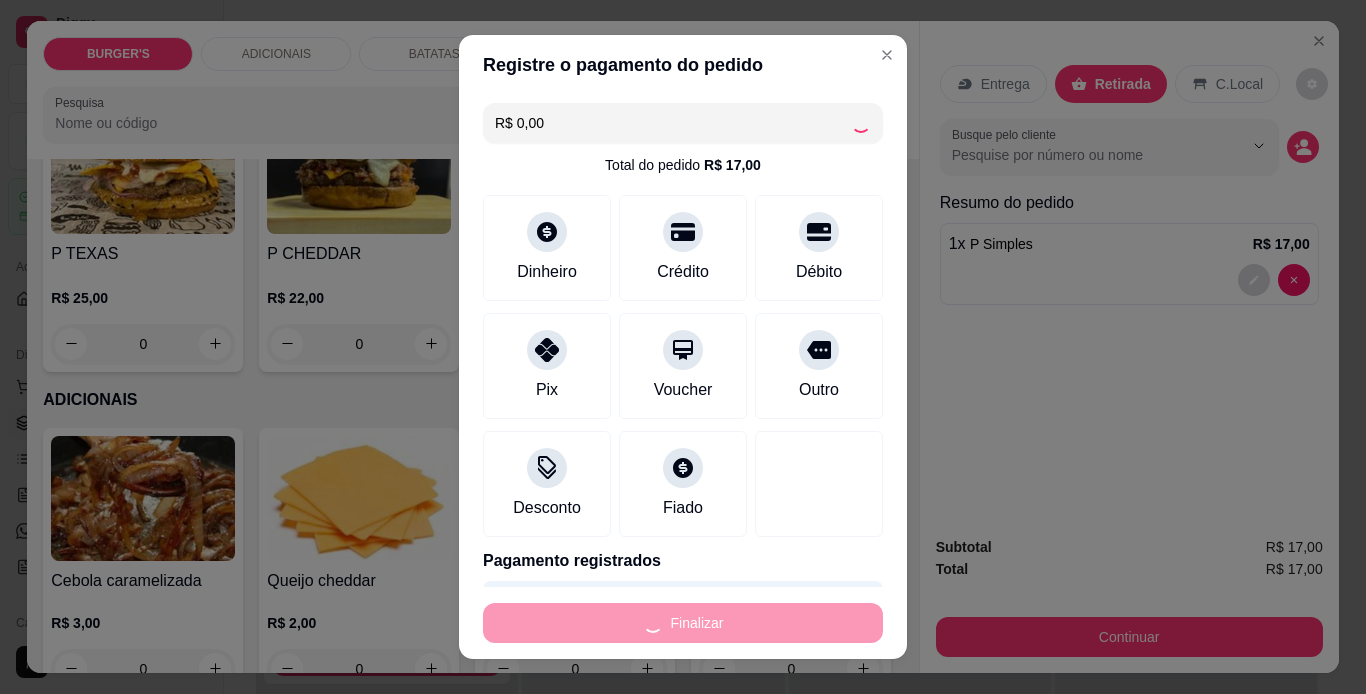 type on "0" 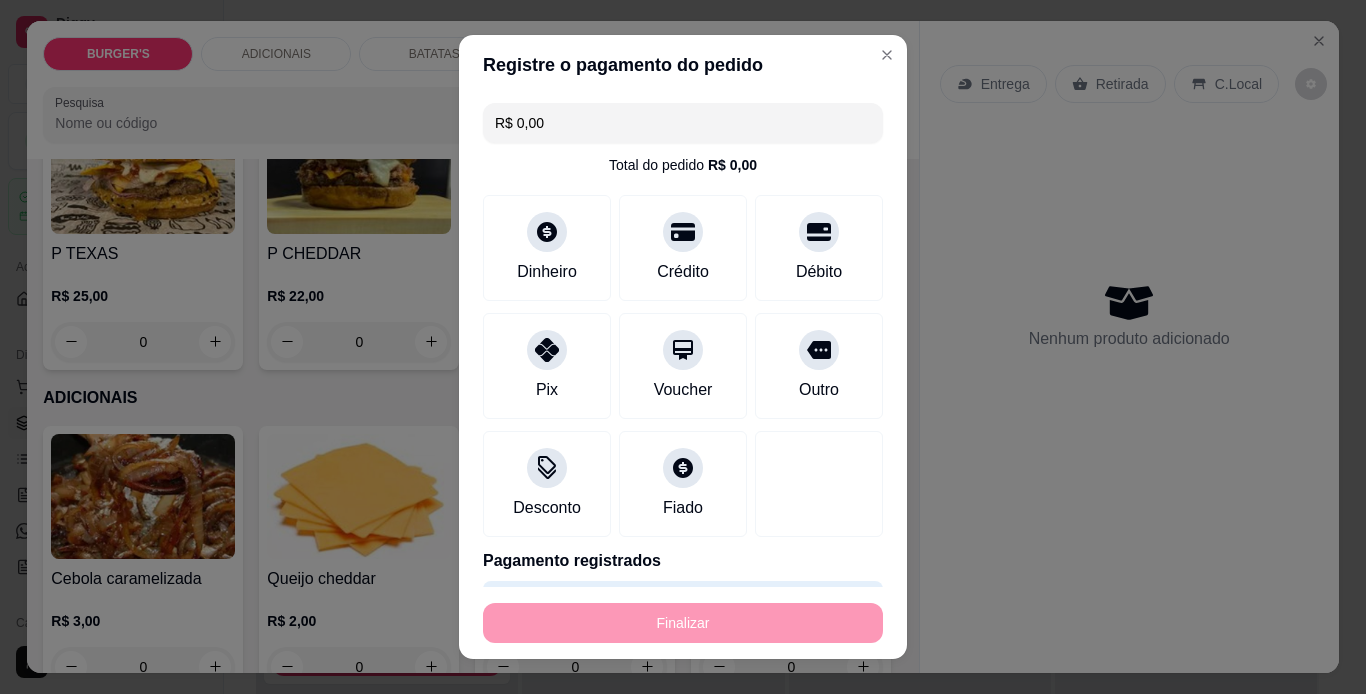 type on "-R$ 17,00" 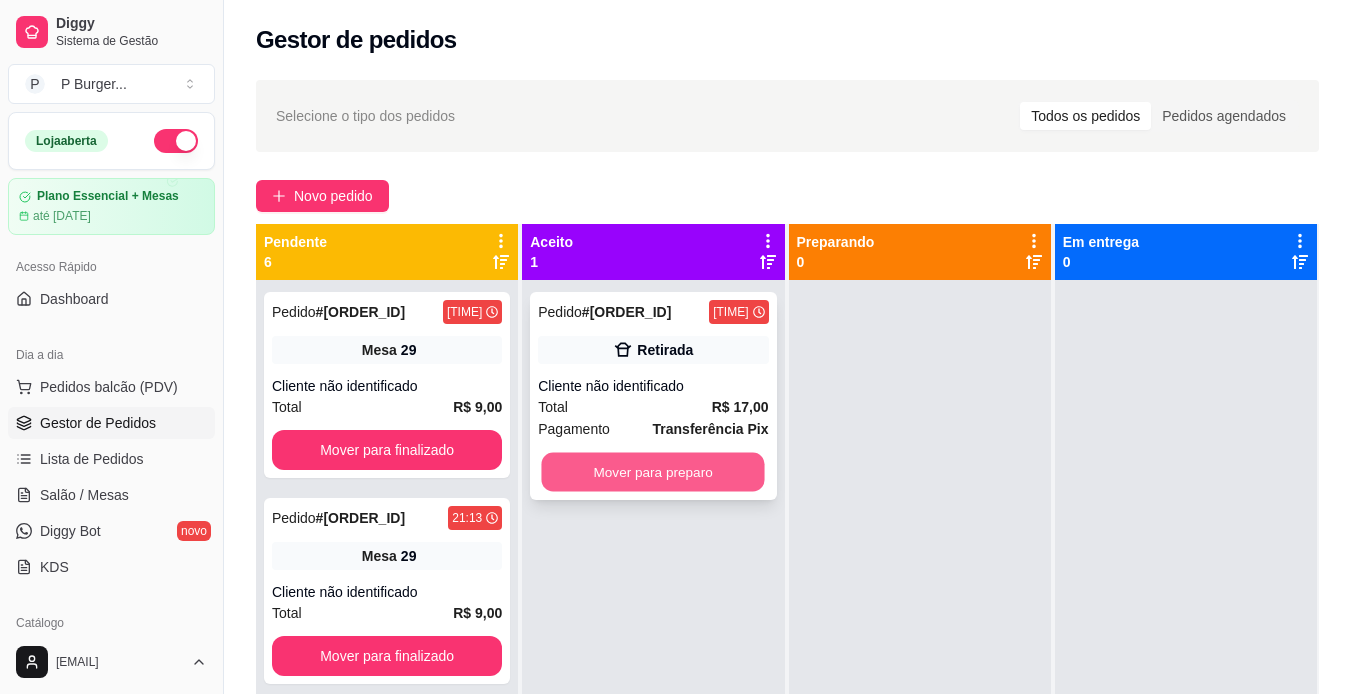 click on "Mover para preparo" at bounding box center [653, 472] 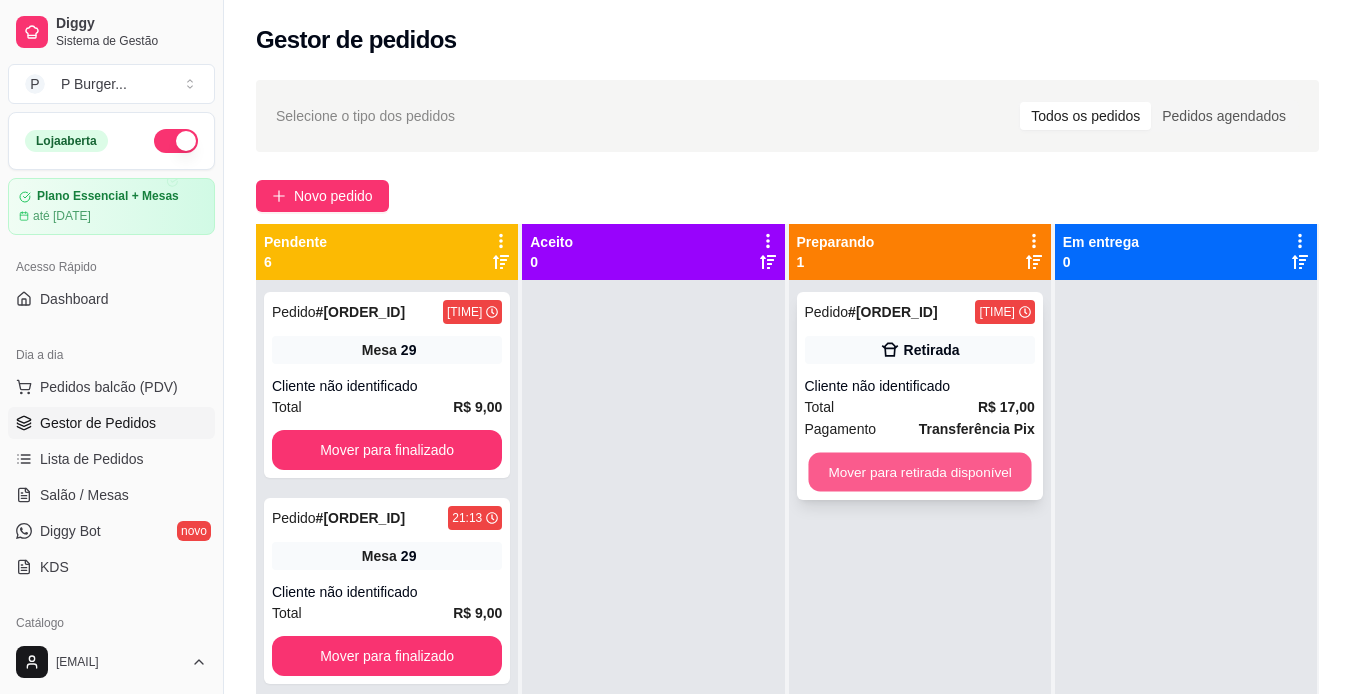 click on "Mover para retirada disponível" at bounding box center (919, 472) 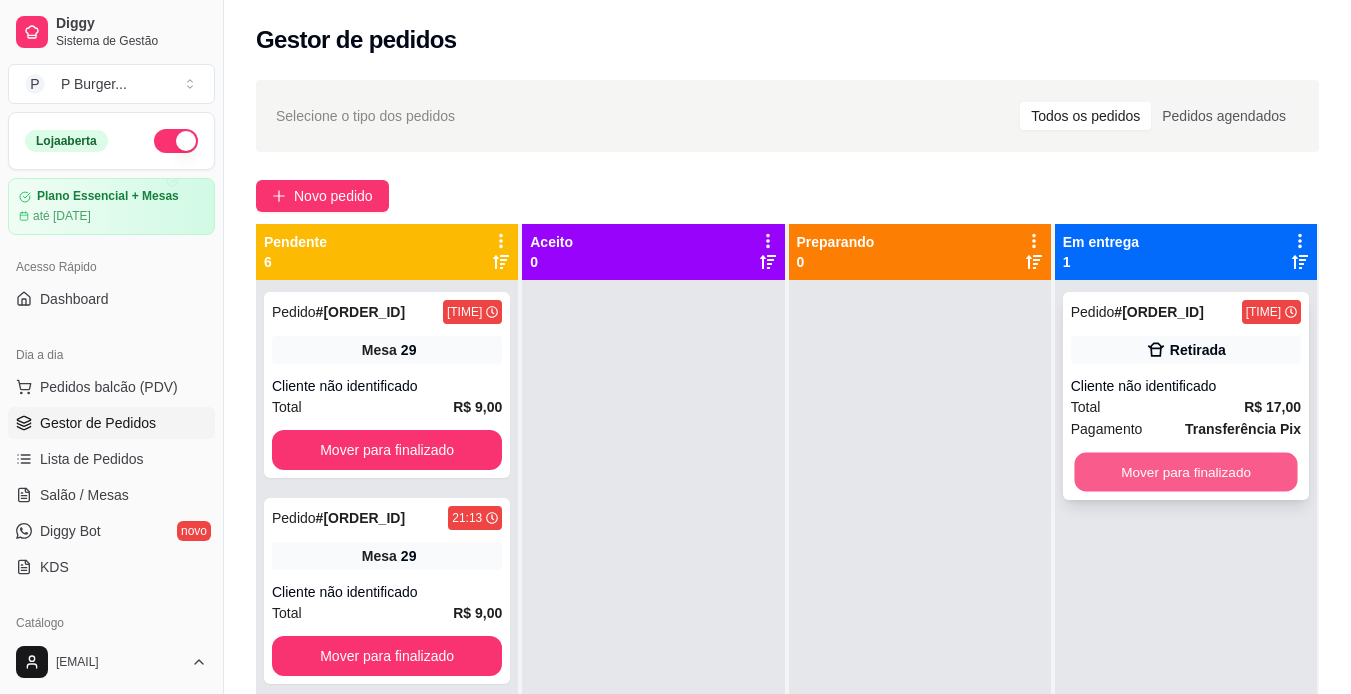 click on "Mover para finalizado" at bounding box center (1185, 472) 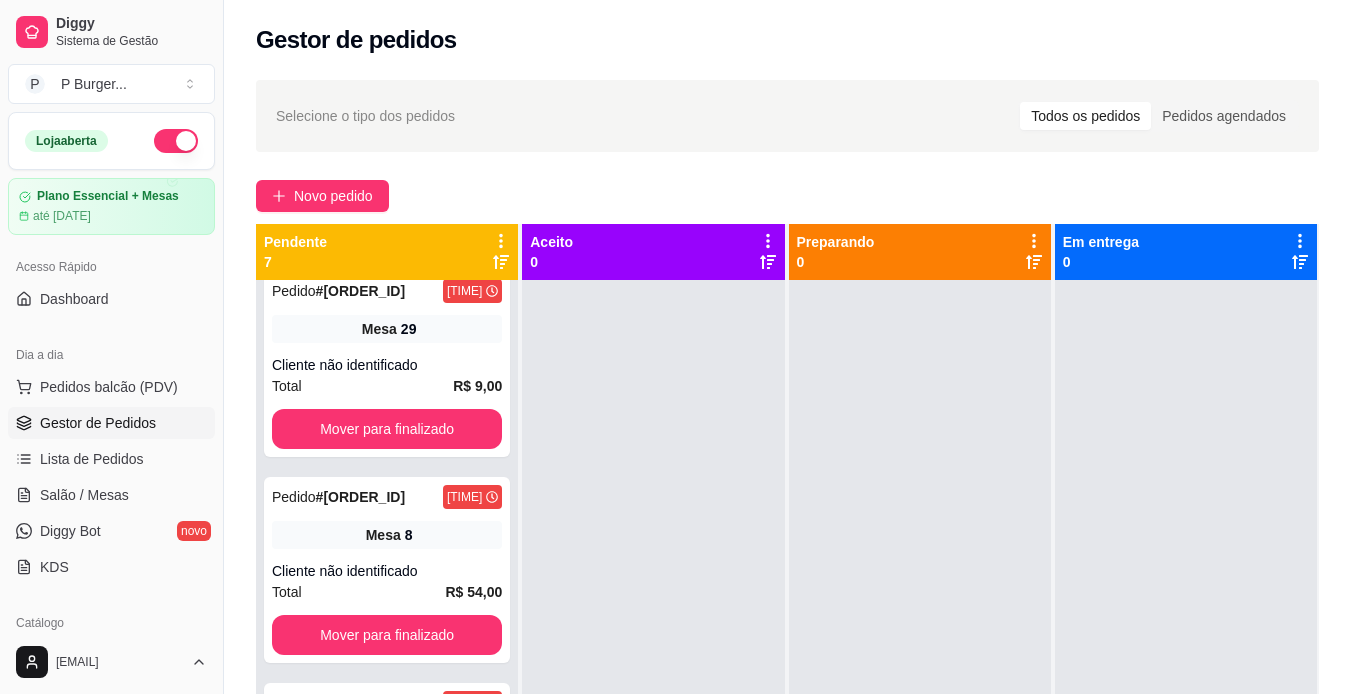 scroll, scrollTop: 446, scrollLeft: 0, axis: vertical 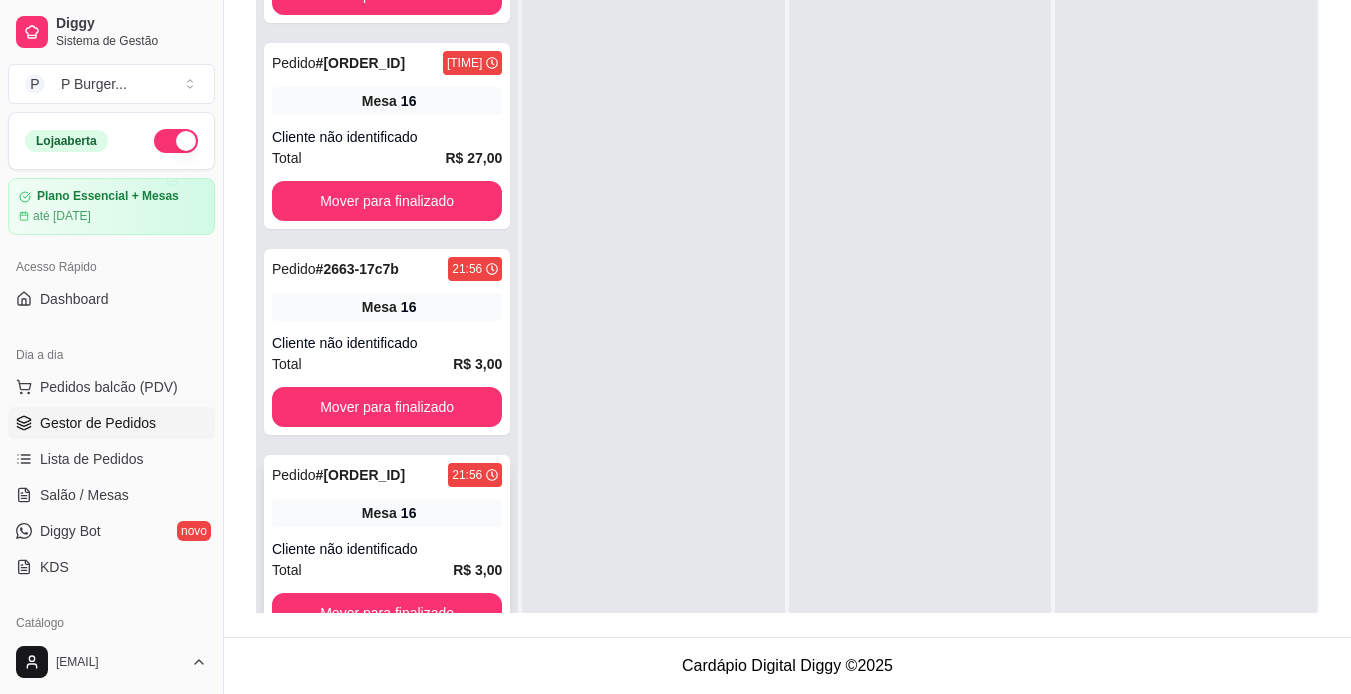 click on "Mesa 16" at bounding box center (387, 513) 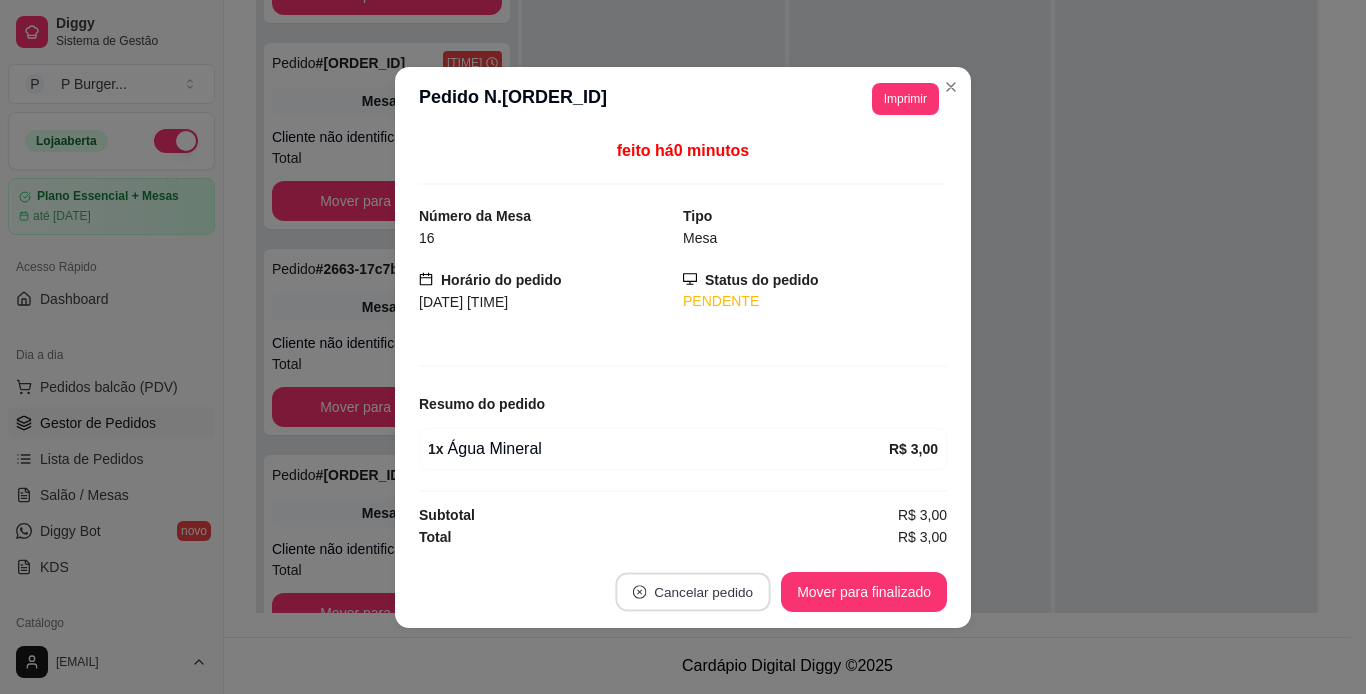 click on "Cancelar pedido" at bounding box center [693, 591] 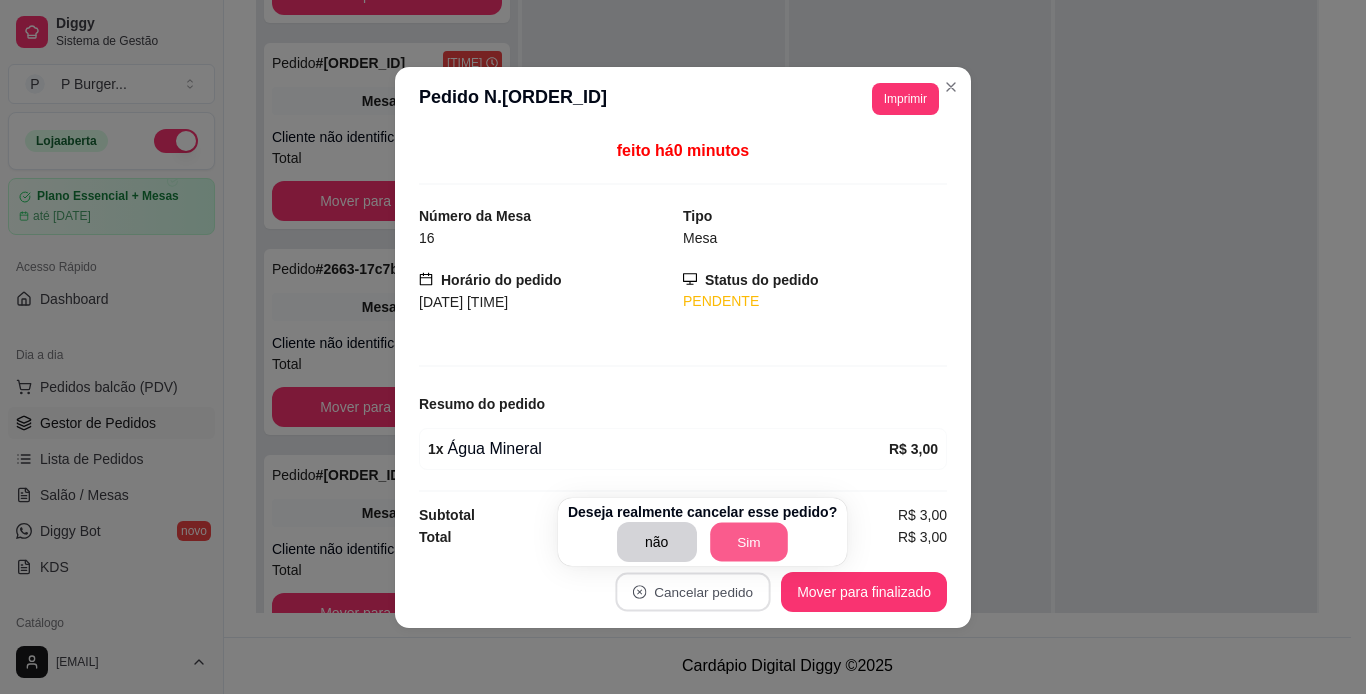 click on "Sim" at bounding box center [749, 542] 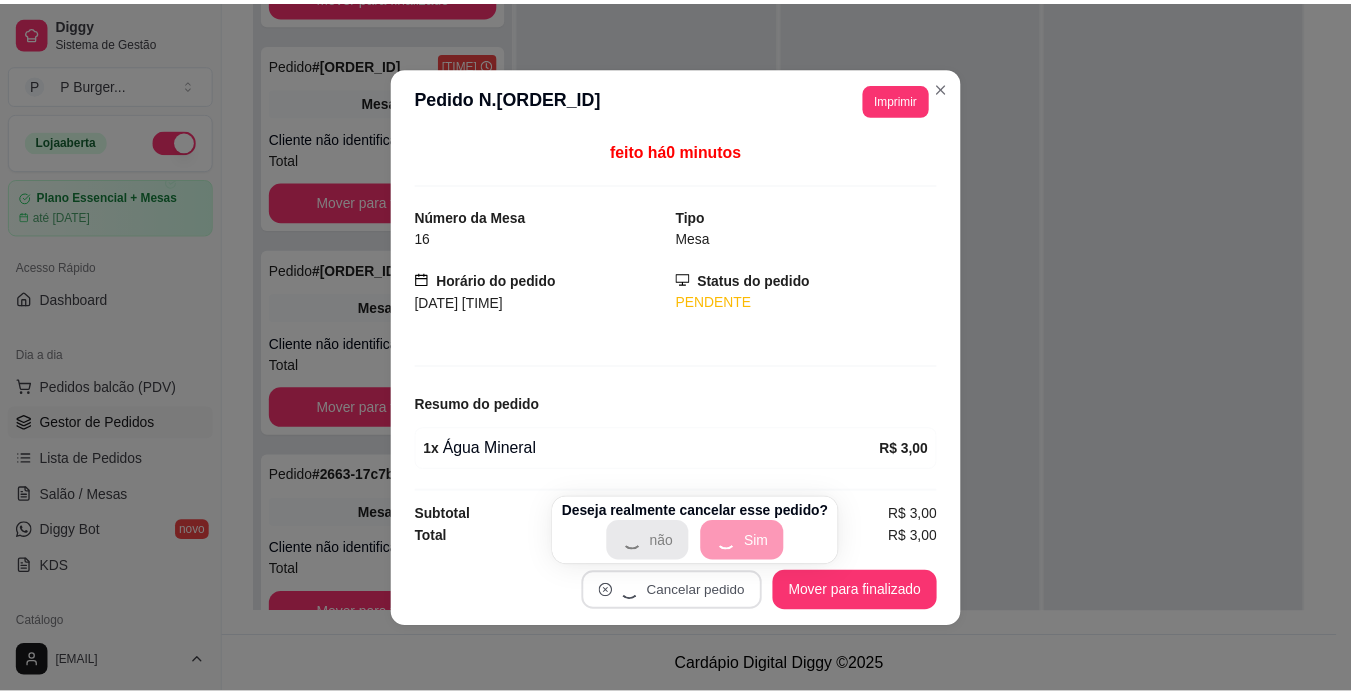 scroll, scrollTop: 562, scrollLeft: 0, axis: vertical 